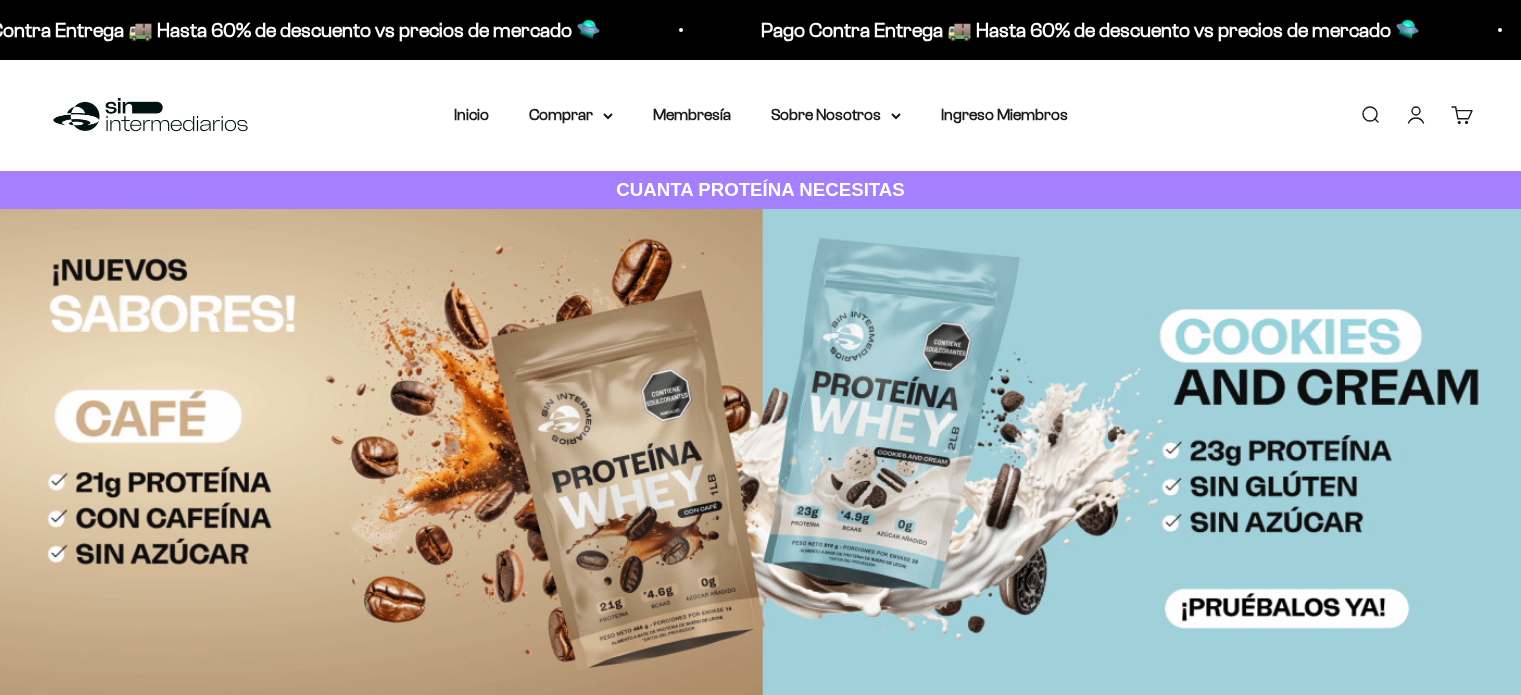 scroll, scrollTop: 0, scrollLeft: 0, axis: both 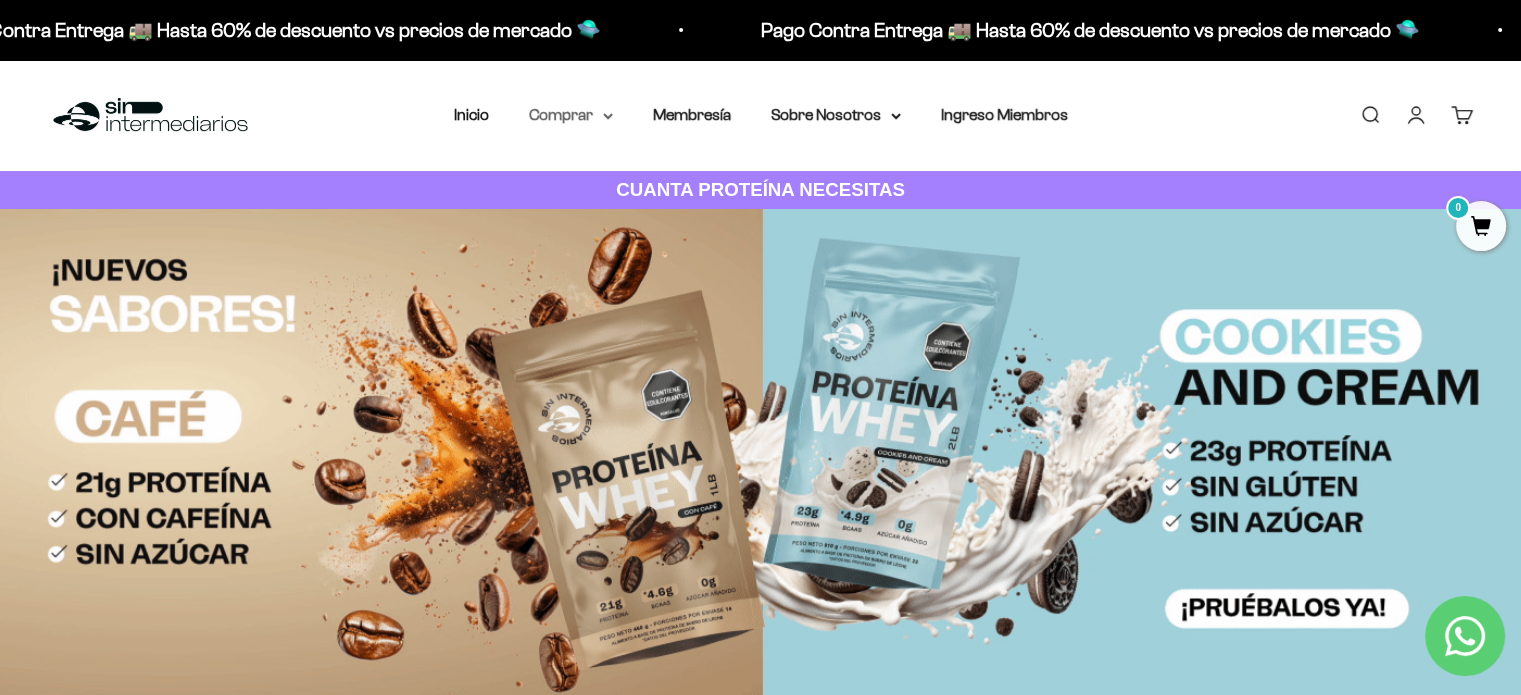 click on "Comprar" at bounding box center [571, 115] 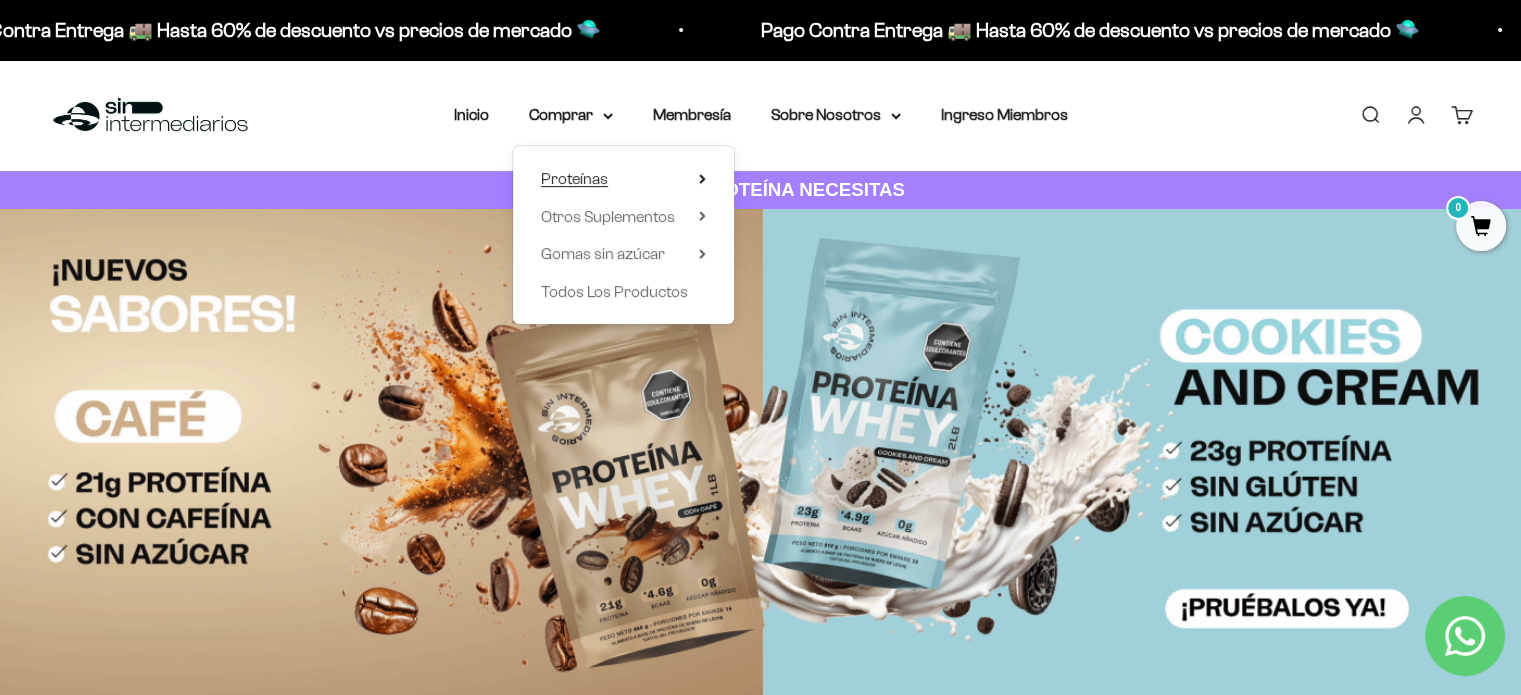 click on "Proteínas" at bounding box center [574, 178] 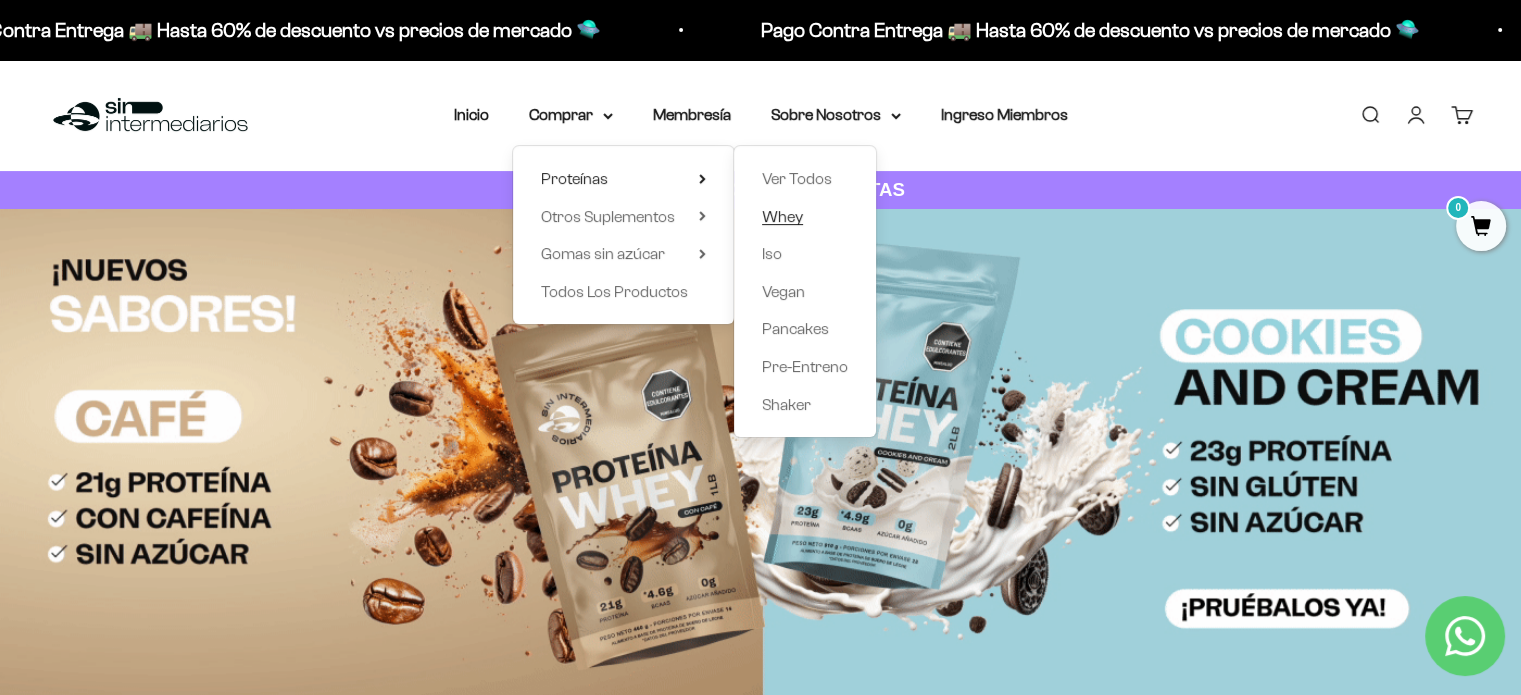 click on "Whey" at bounding box center [782, 217] 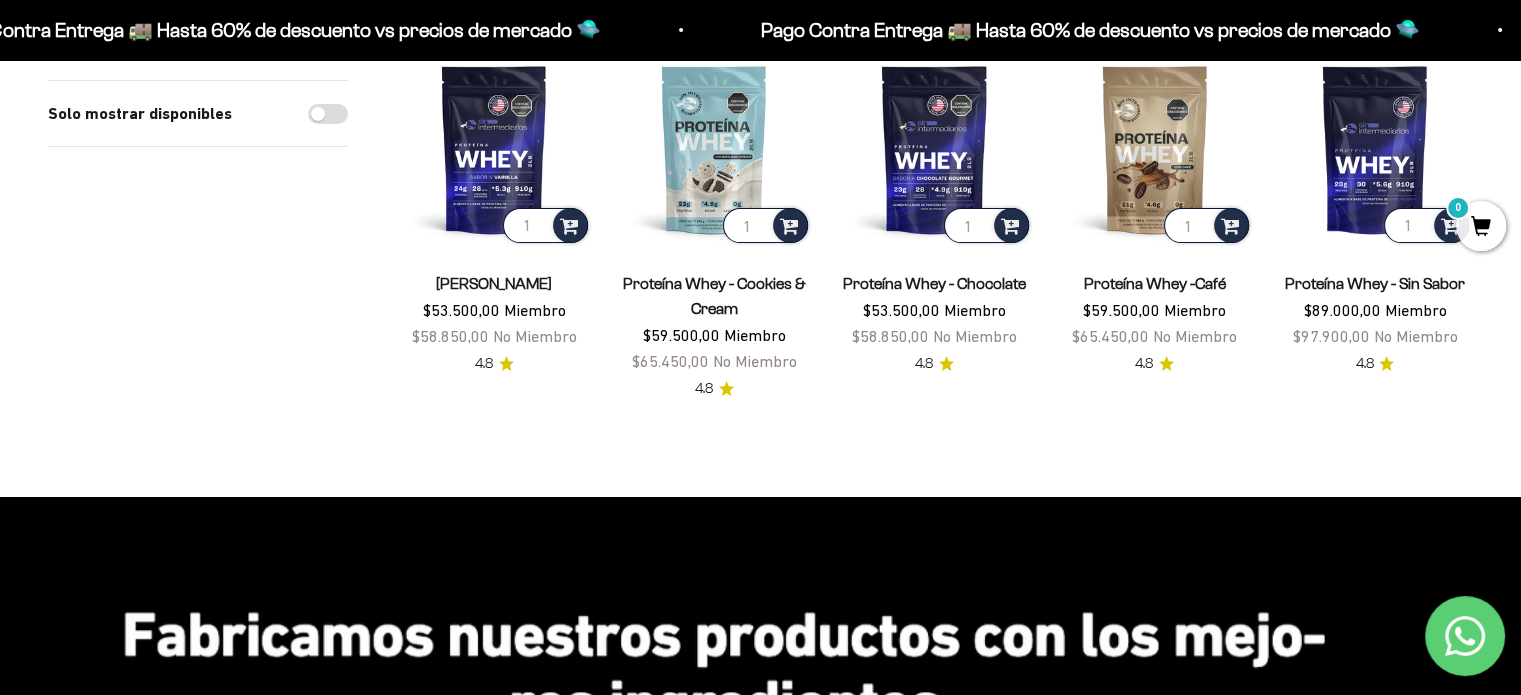 scroll, scrollTop: 0, scrollLeft: 0, axis: both 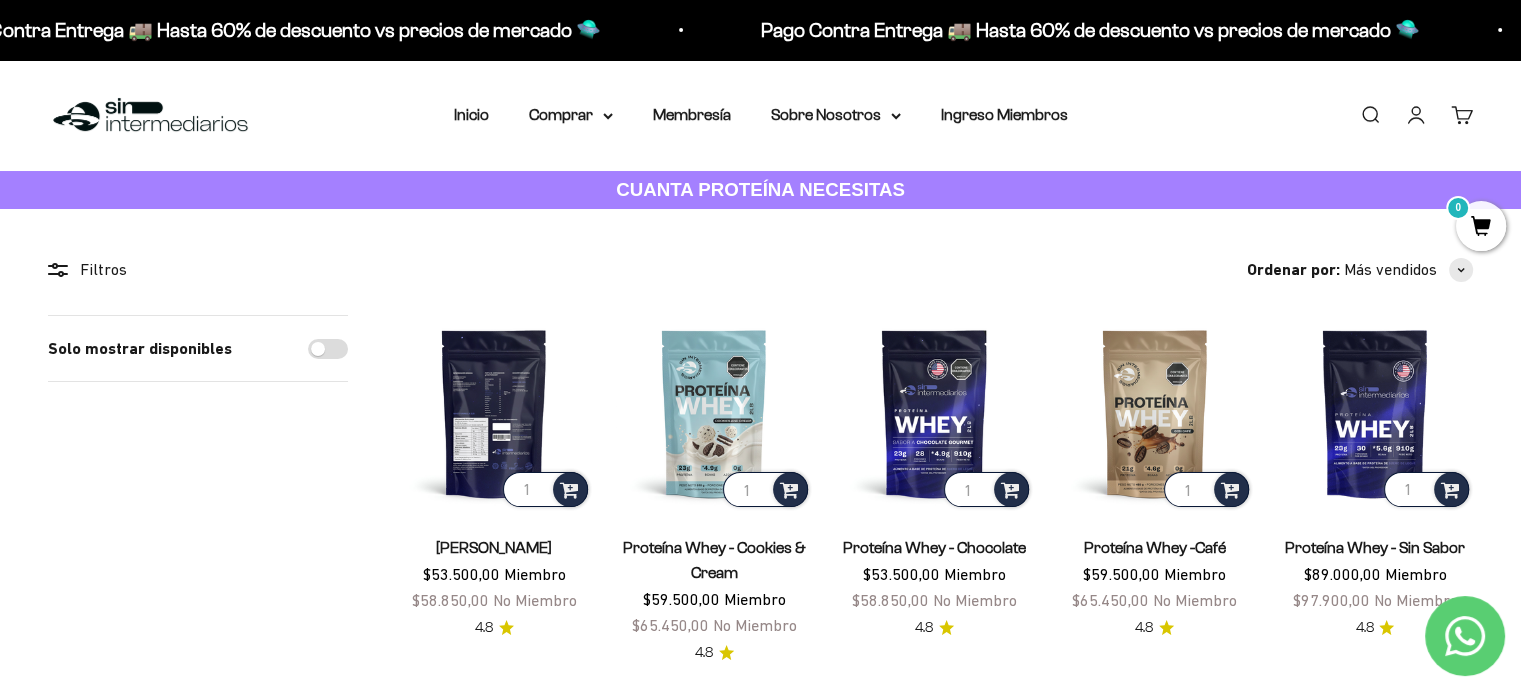 click at bounding box center [494, 413] 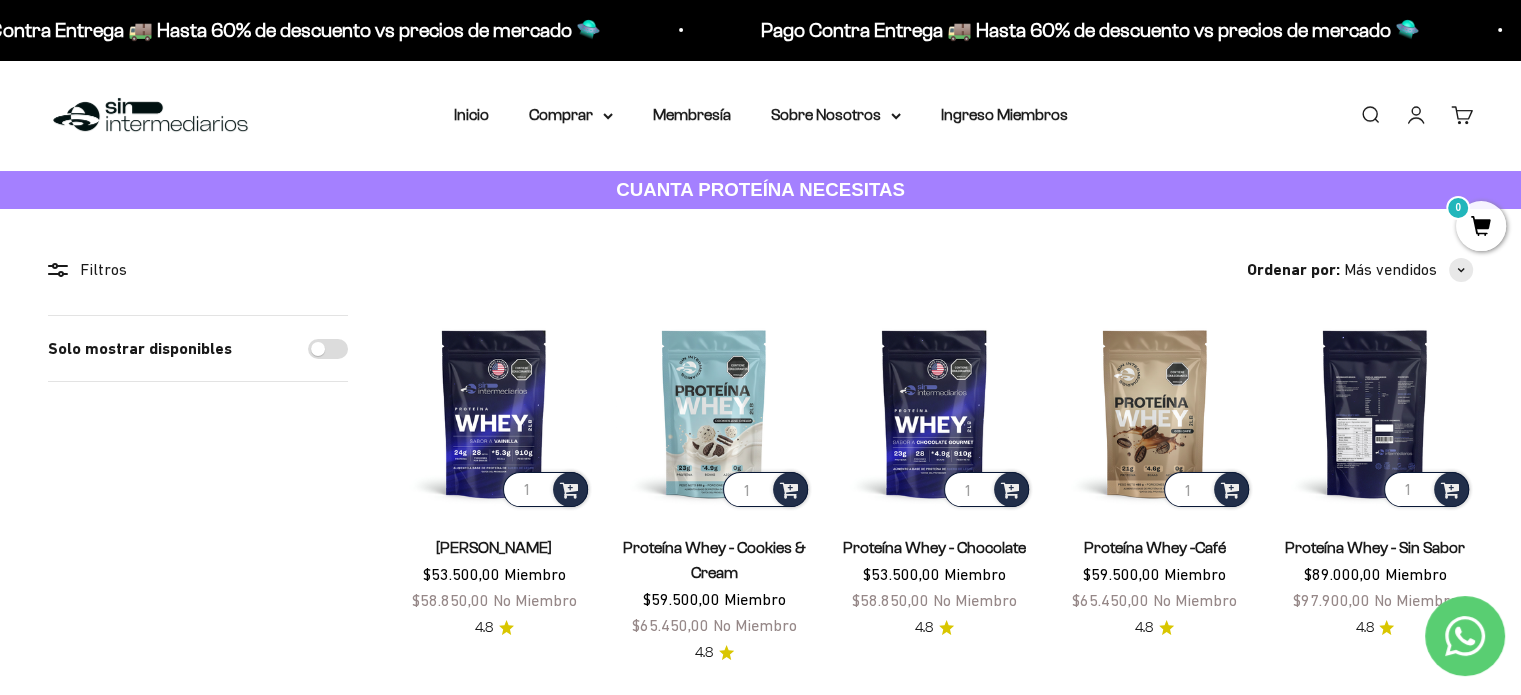 click at bounding box center (1375, 413) 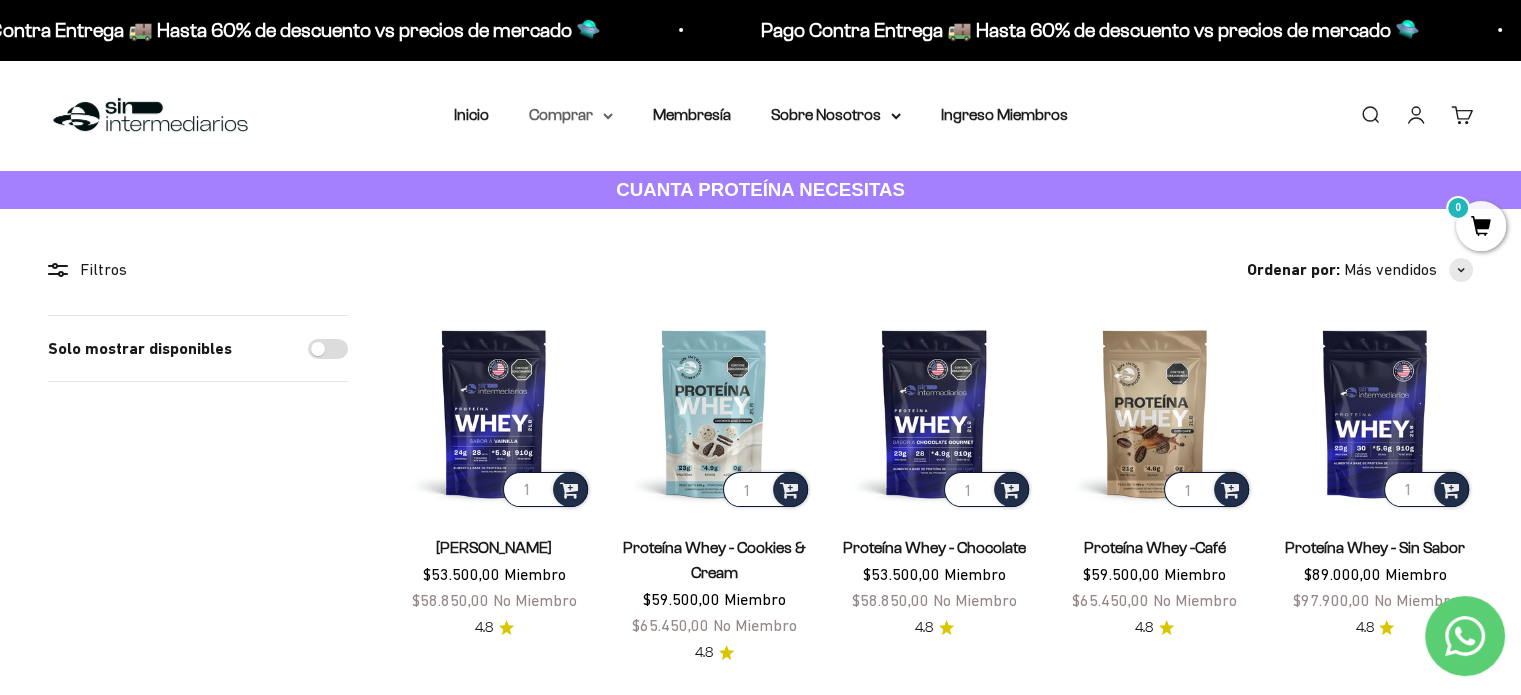 click on "Comprar" at bounding box center [571, 115] 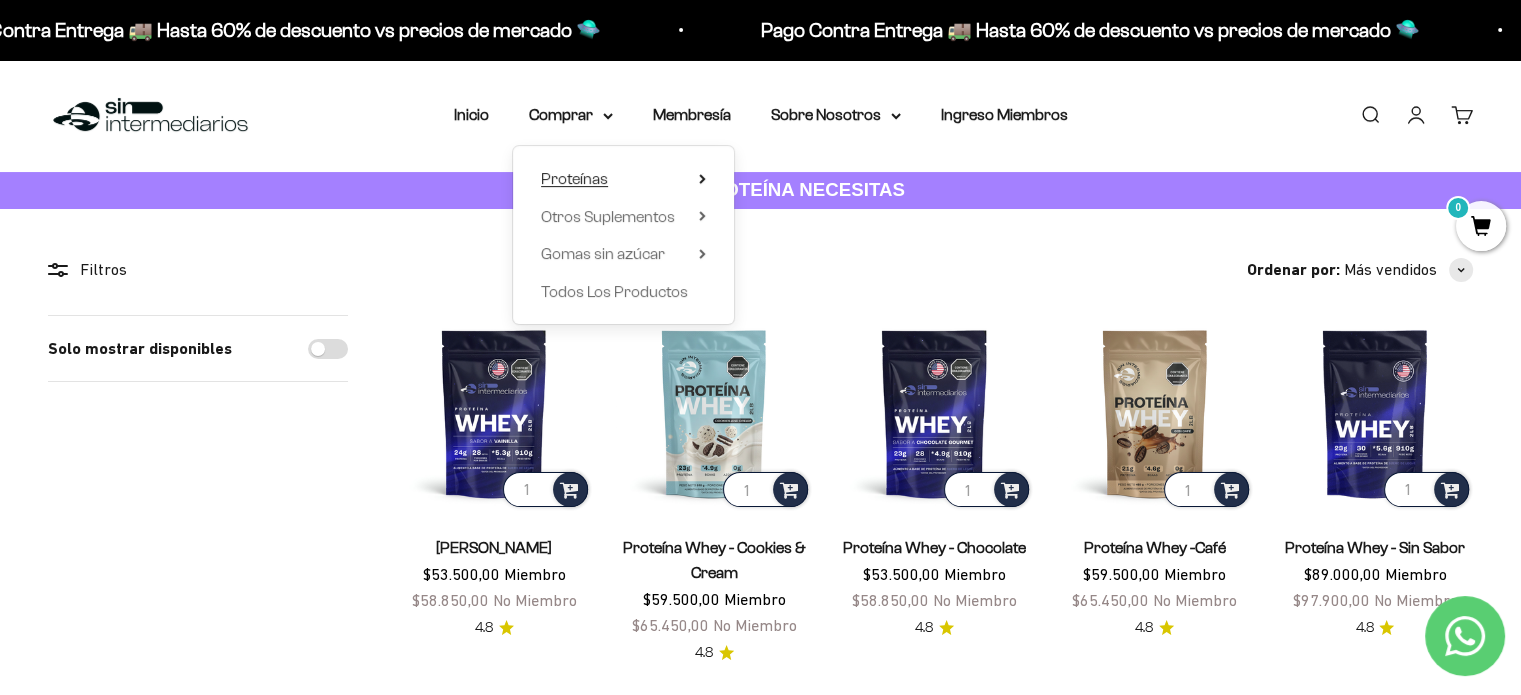 click on "Proteínas" at bounding box center (574, 178) 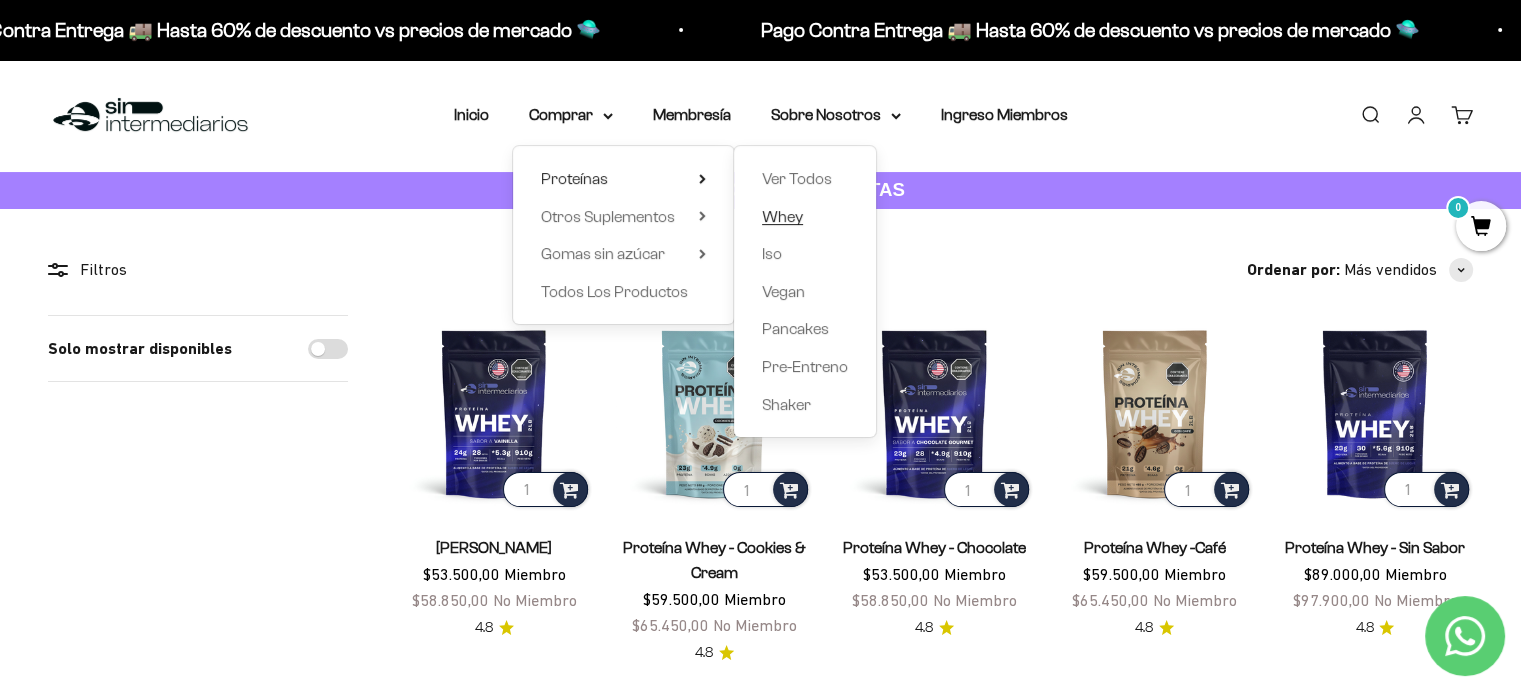 click on "Whey" at bounding box center [782, 216] 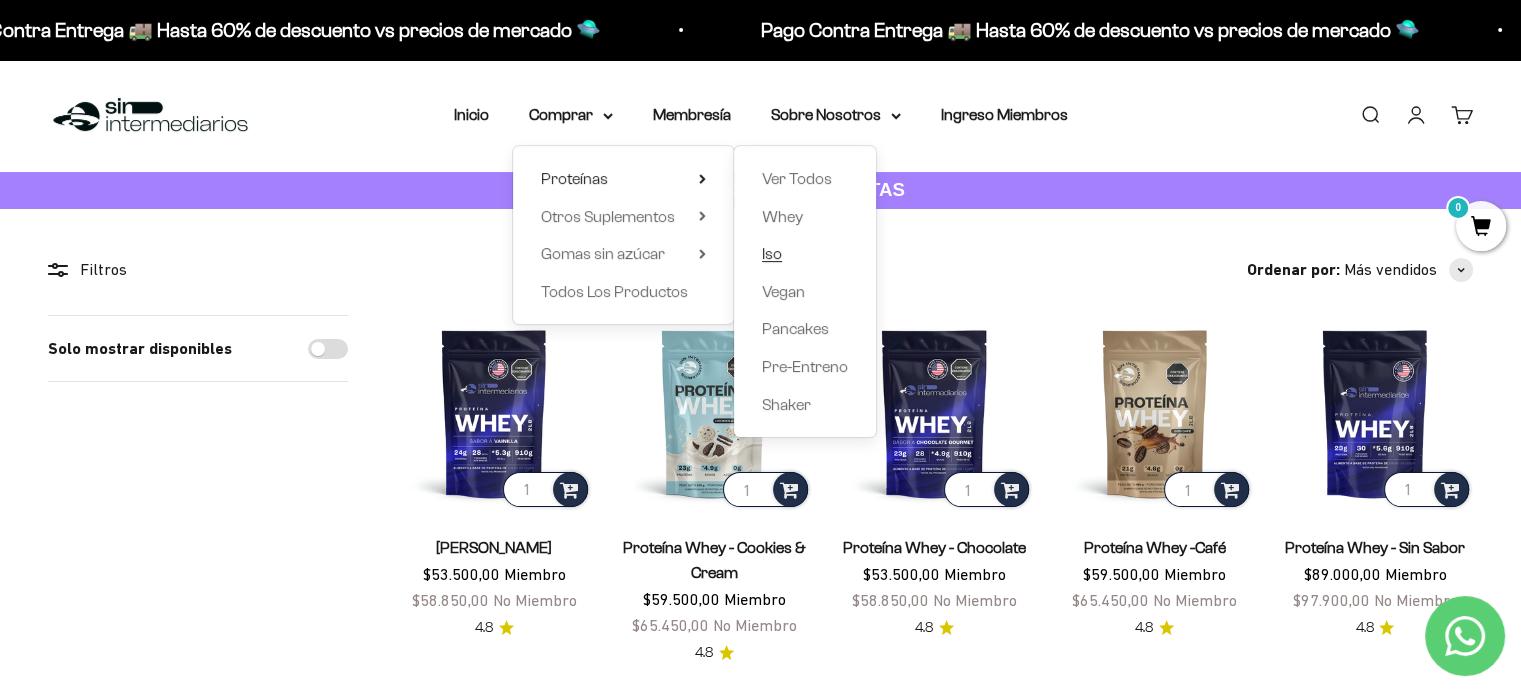 click on "Iso" at bounding box center (772, 253) 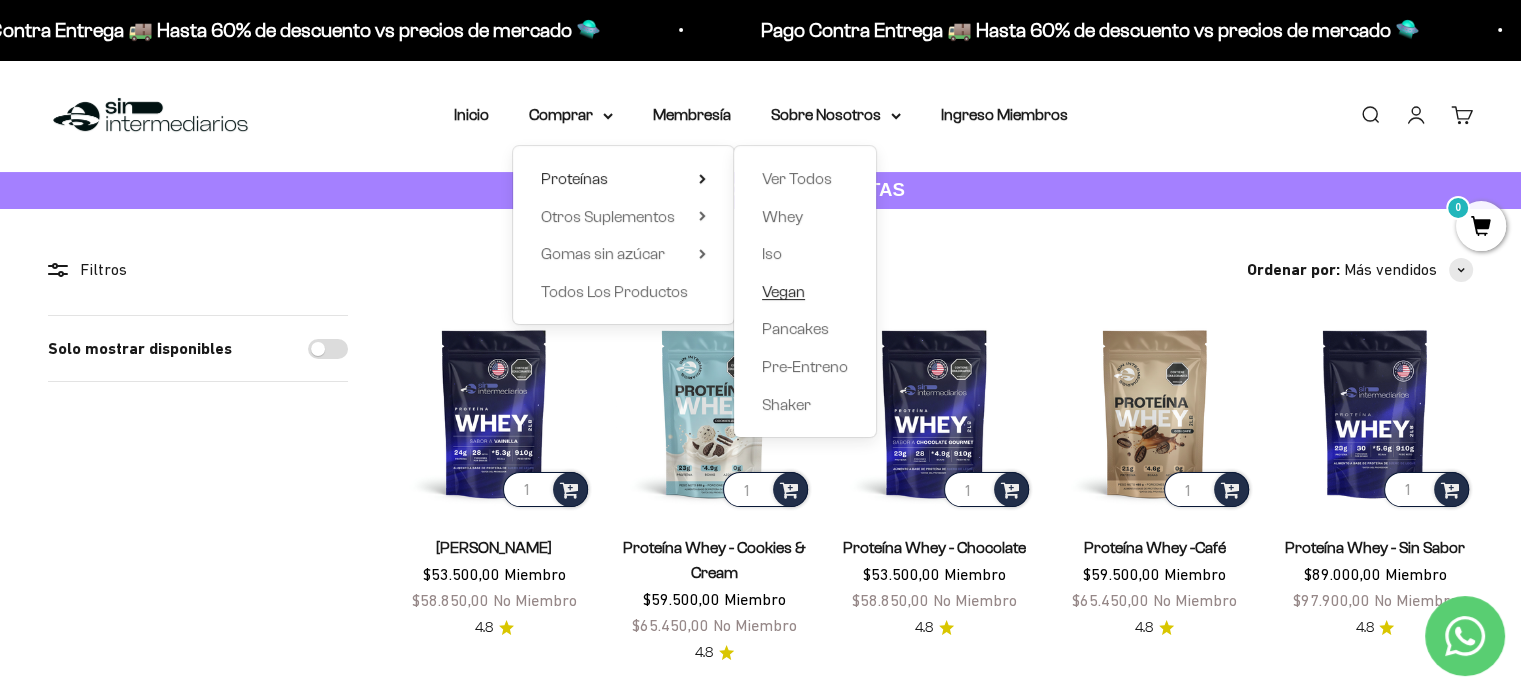 click on "Vegan" at bounding box center [783, 291] 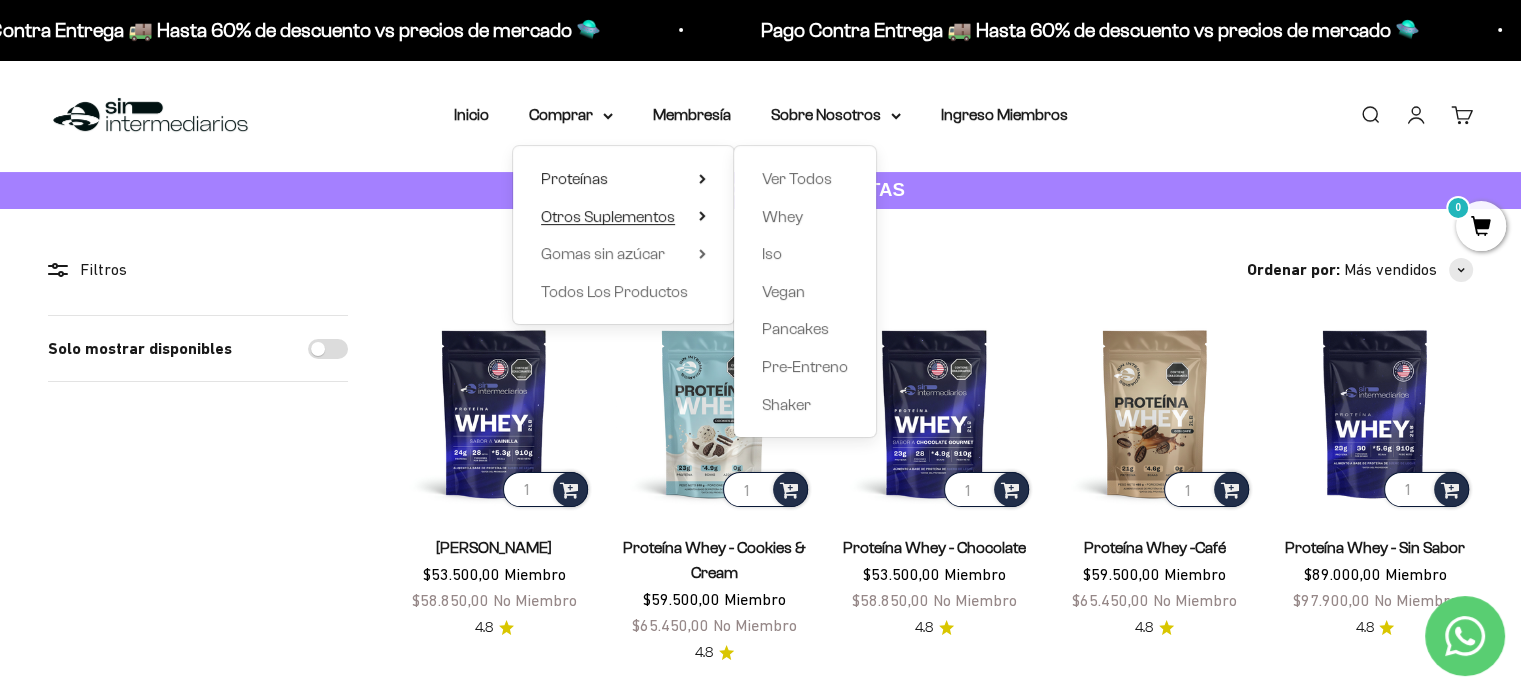 click on "Otros Suplementos" at bounding box center [608, 216] 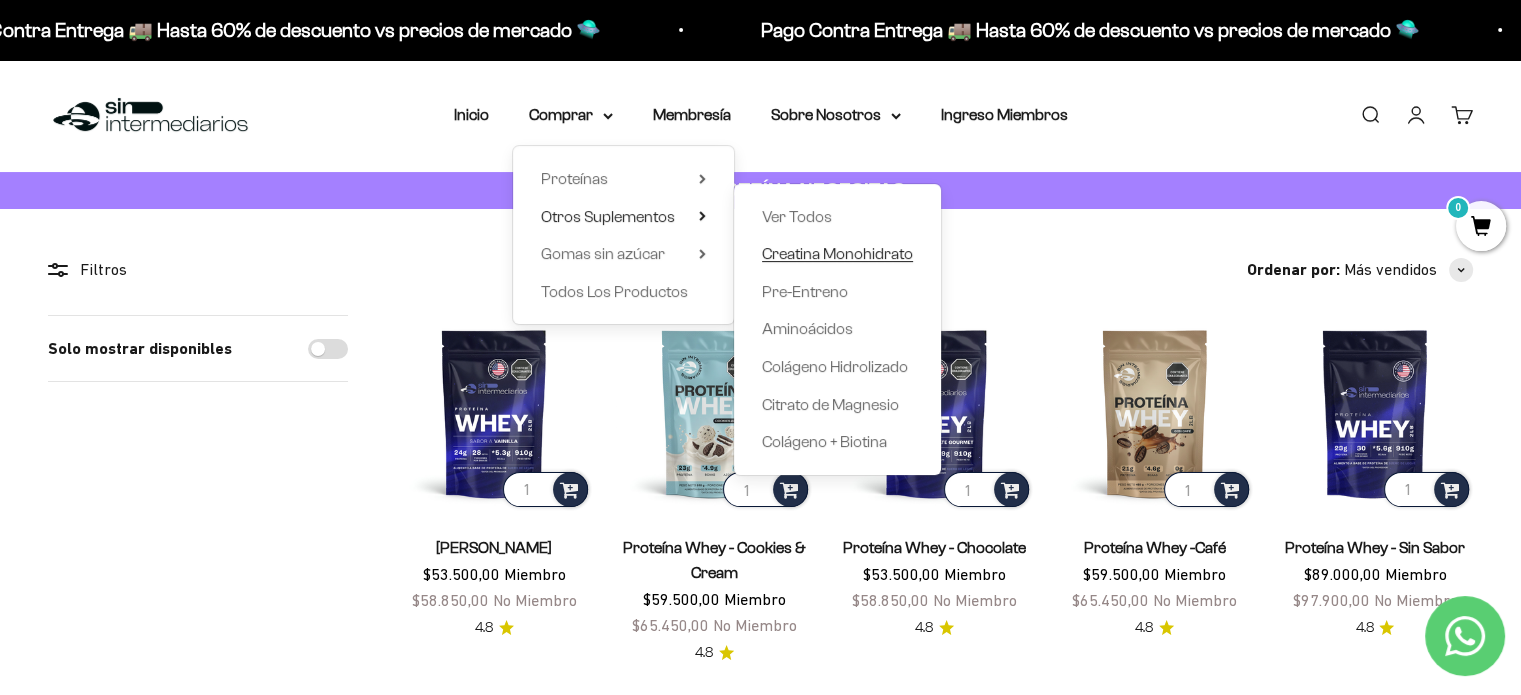 click on "Creatina Monohidrato" at bounding box center [837, 254] 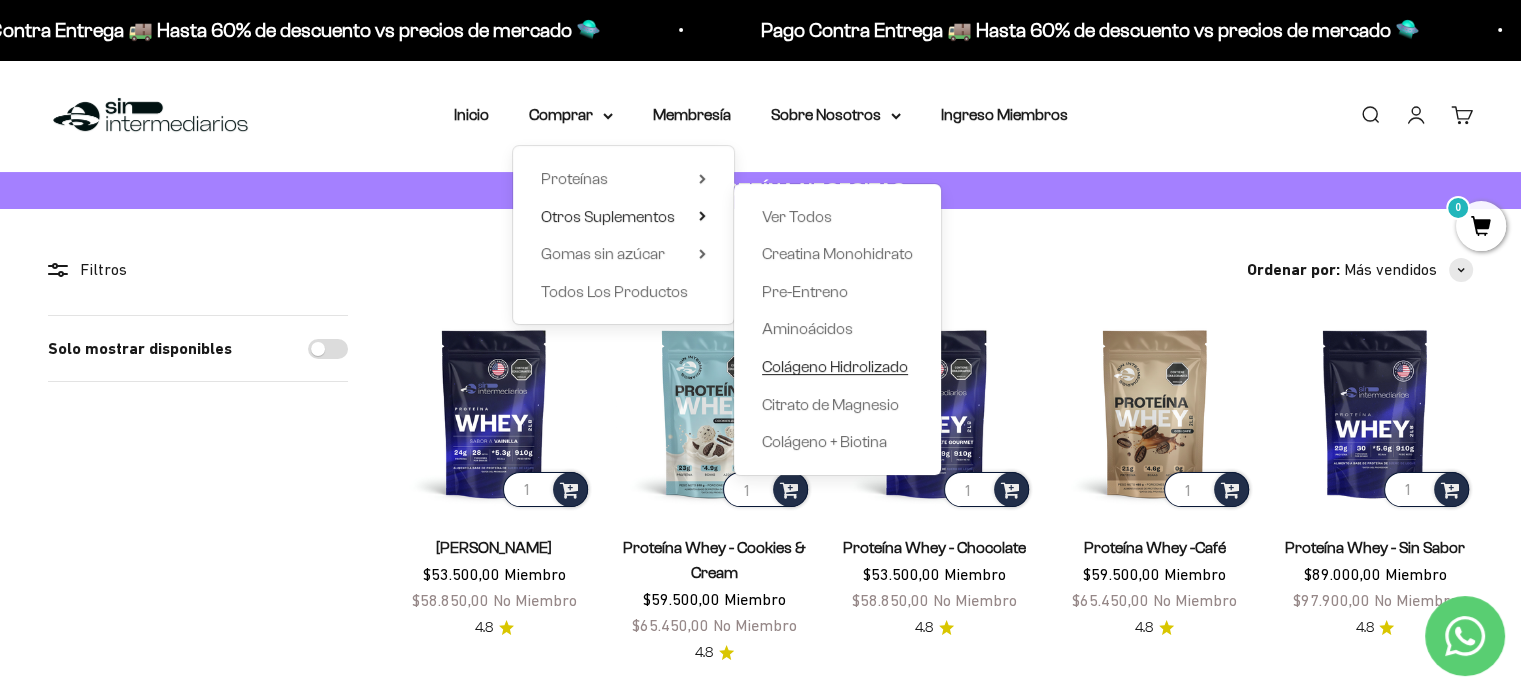 click on "Colágeno Hidrolizado" at bounding box center (835, 366) 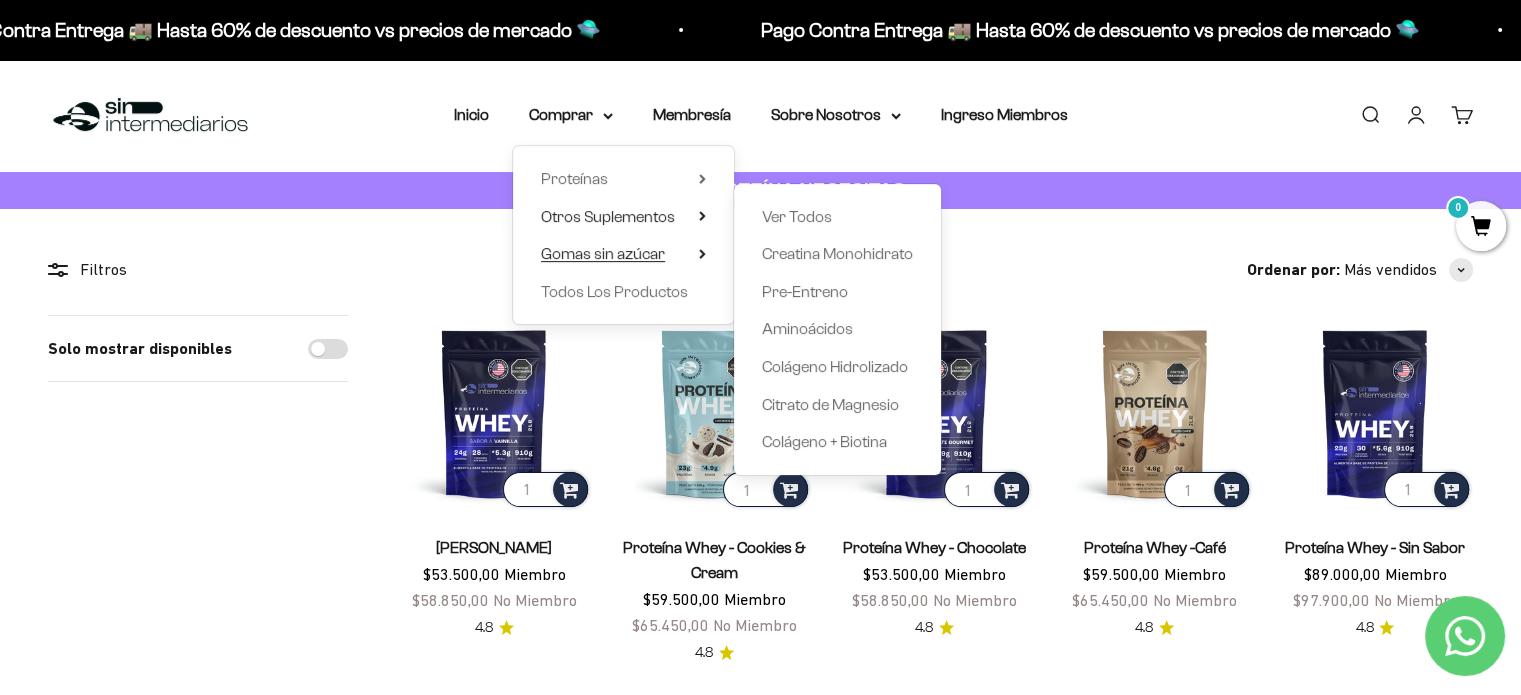 click on "Gomas sin azúcar" at bounding box center [603, 254] 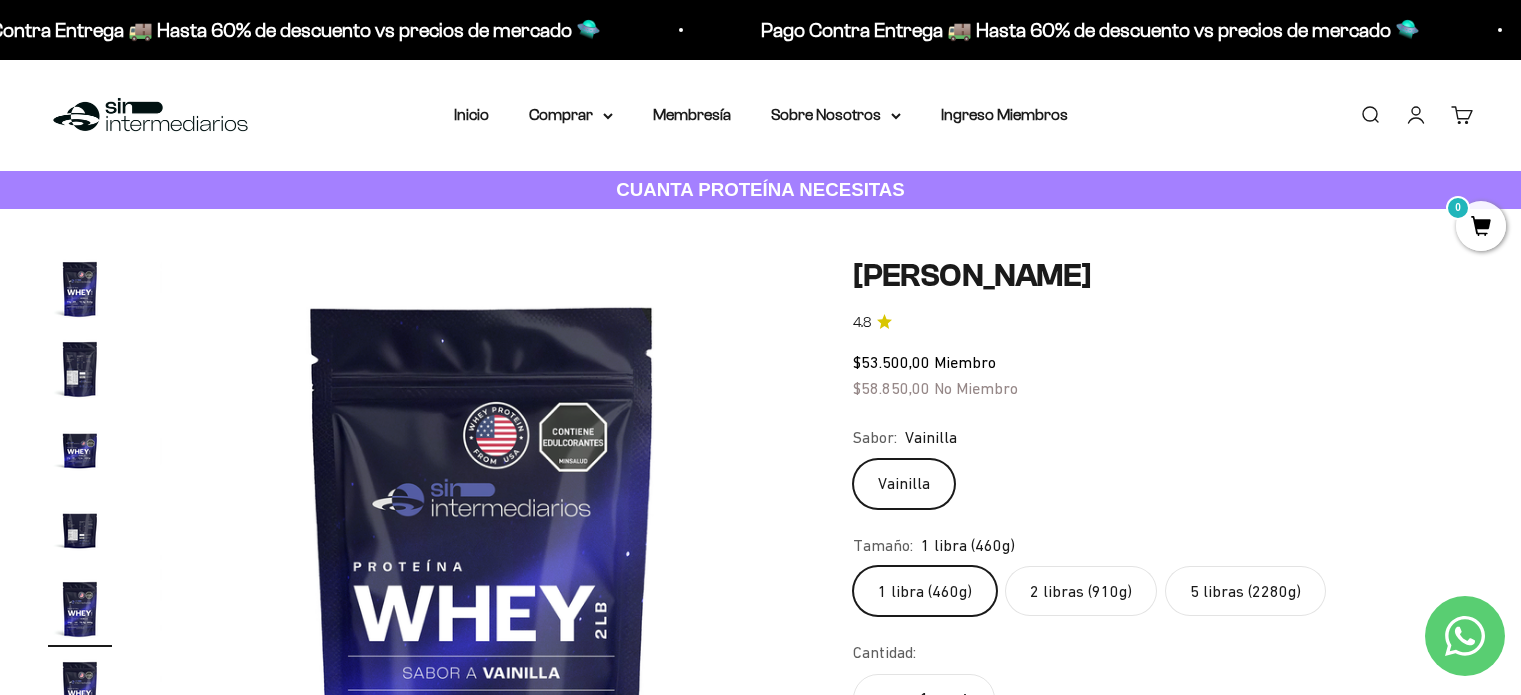 scroll, scrollTop: 0, scrollLeft: 0, axis: both 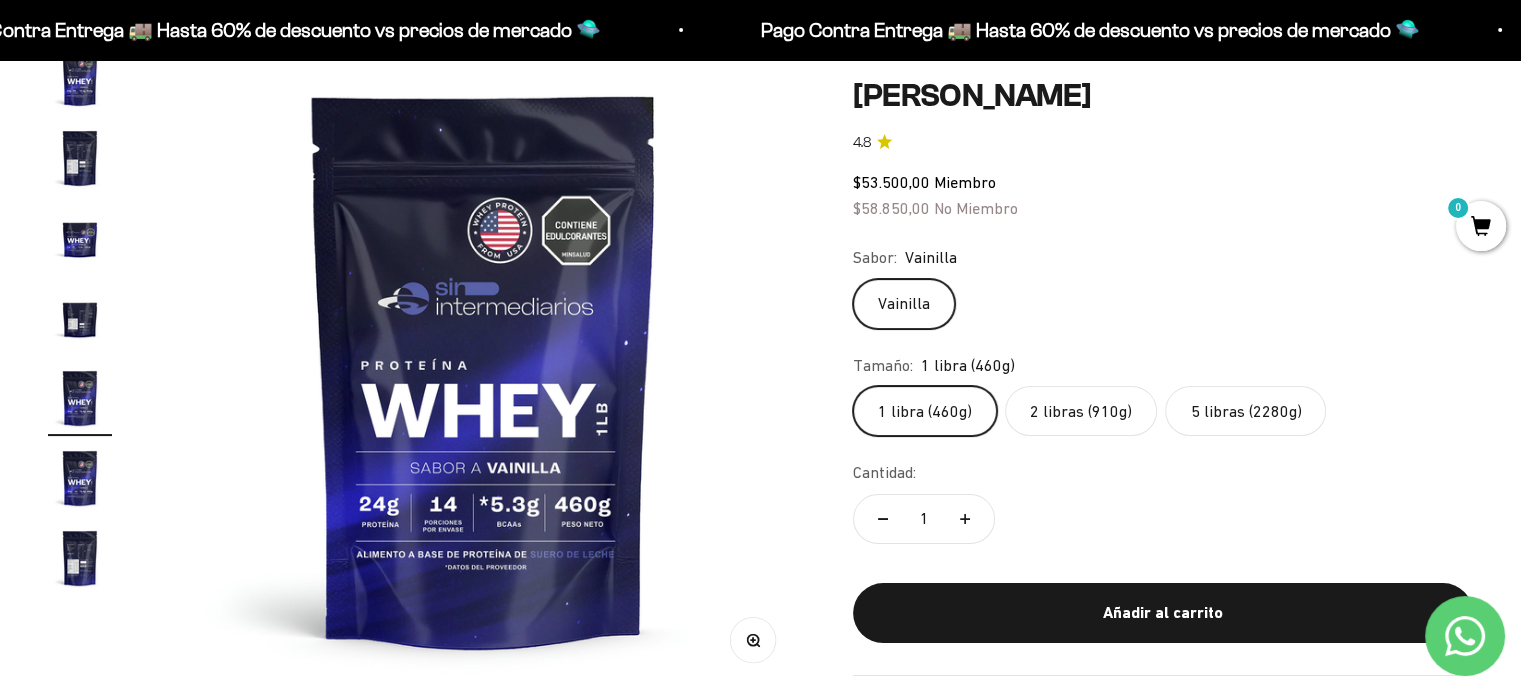 click on "5 libras (2280g)" 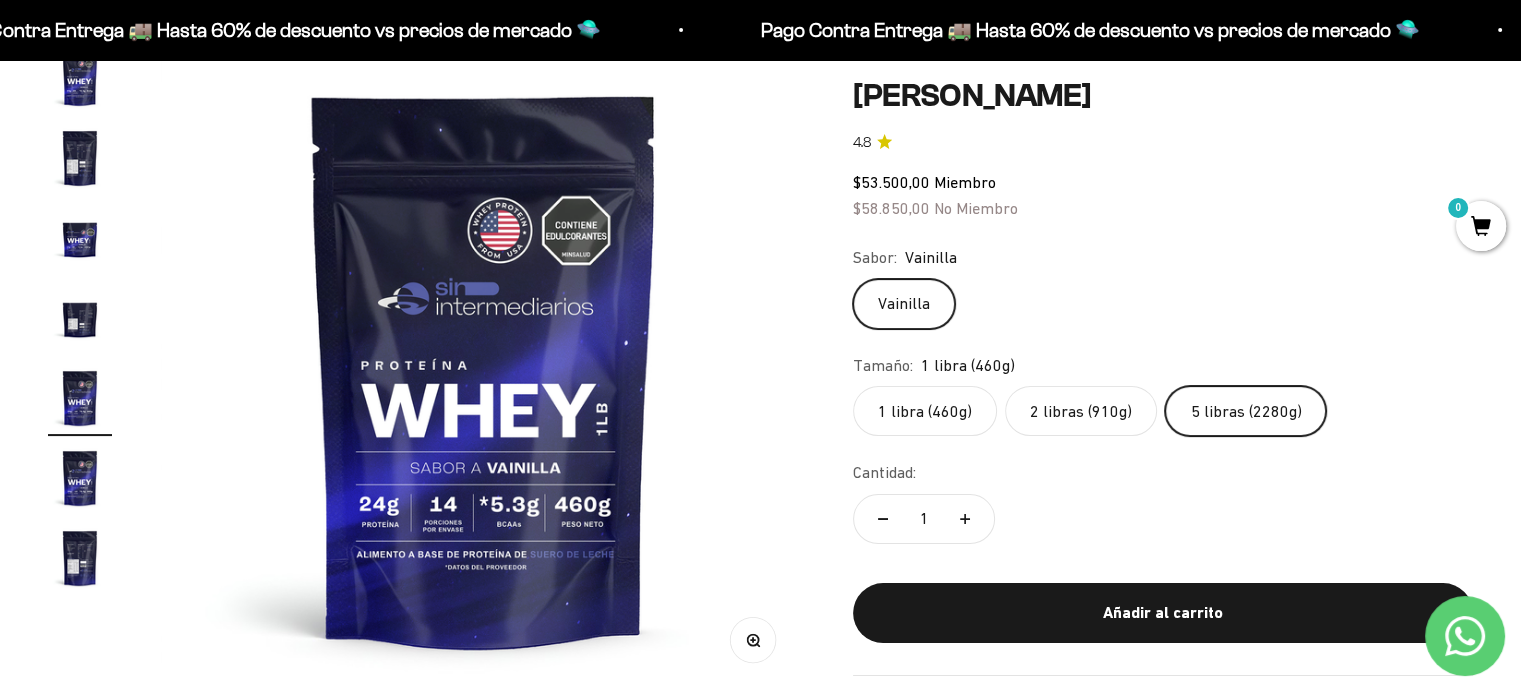 scroll, scrollTop: 0, scrollLeft: 1338, axis: horizontal 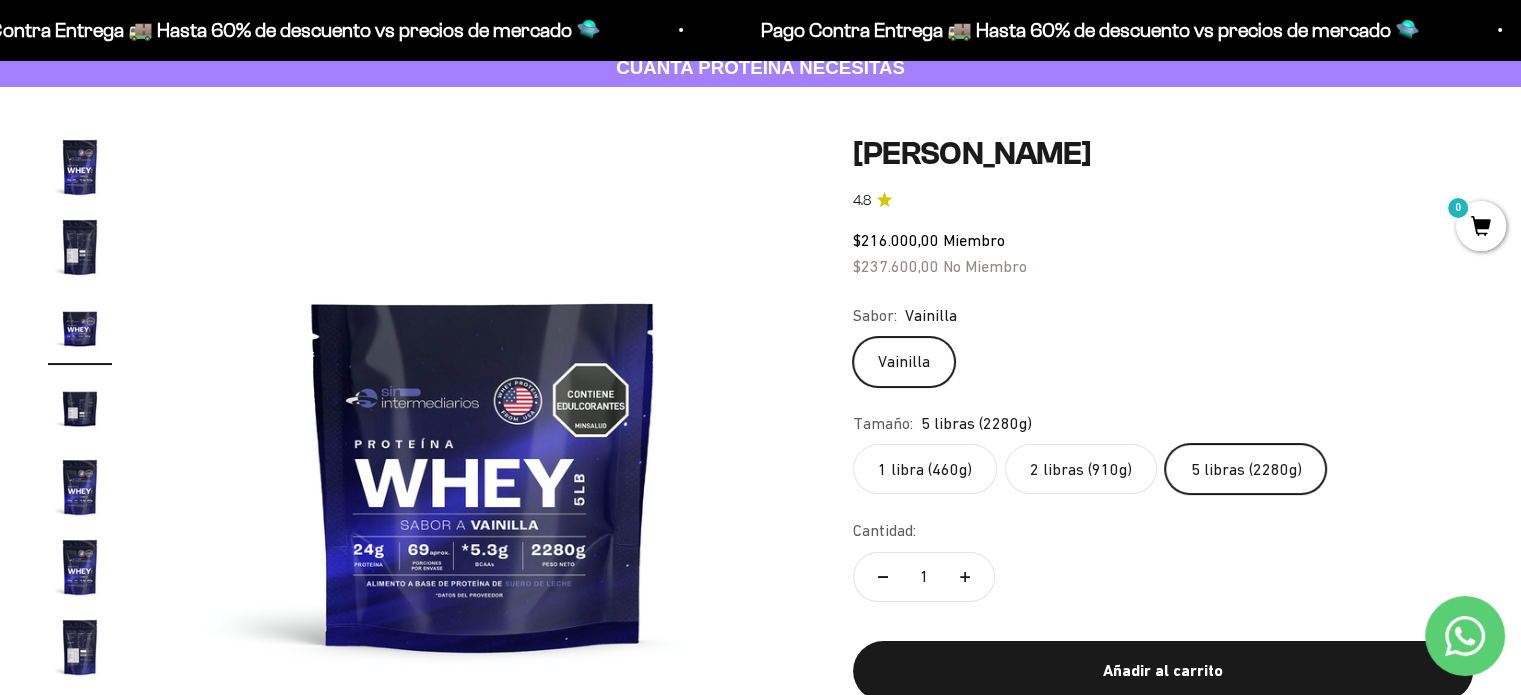 click on "2 libras (910g)" 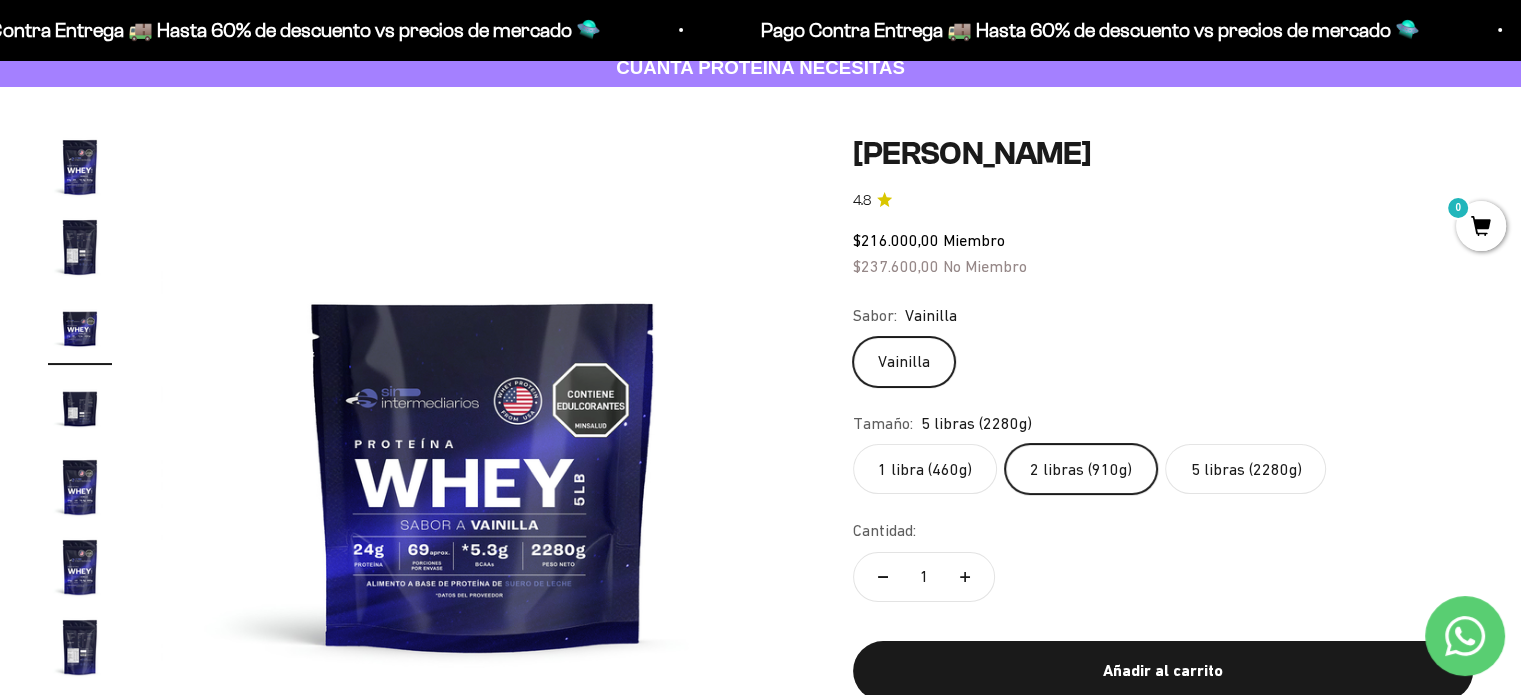 scroll, scrollTop: 0, scrollLeft: 0, axis: both 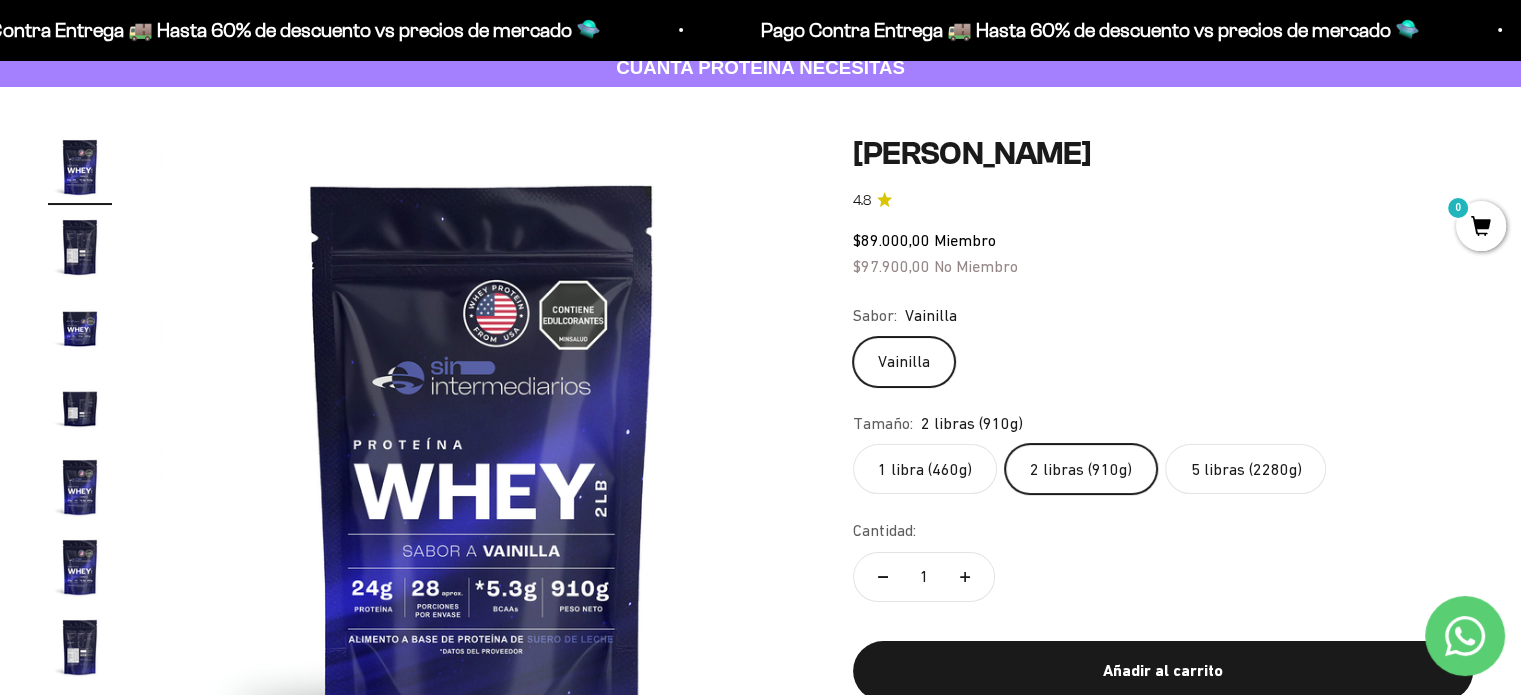 click on "1 libra (460g)" 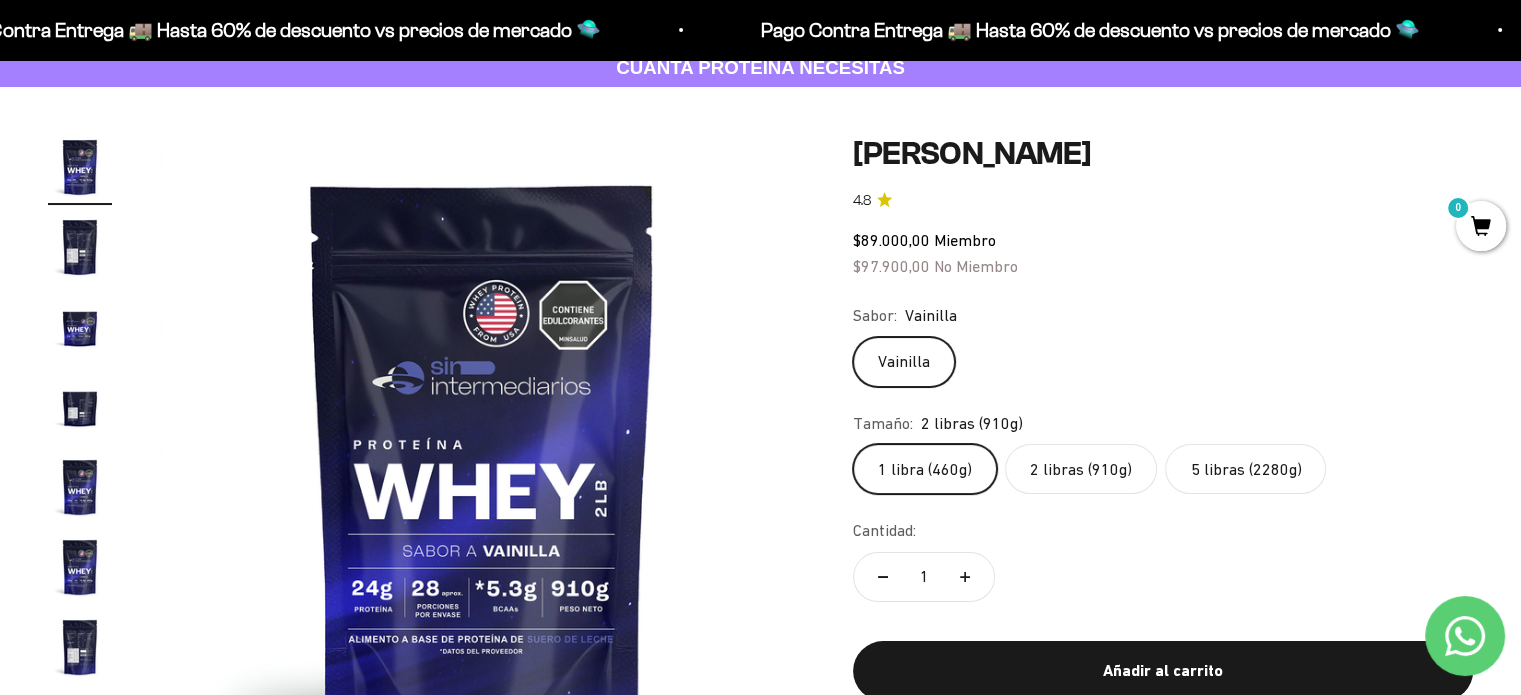 scroll, scrollTop: 0, scrollLeft: 2676, axis: horizontal 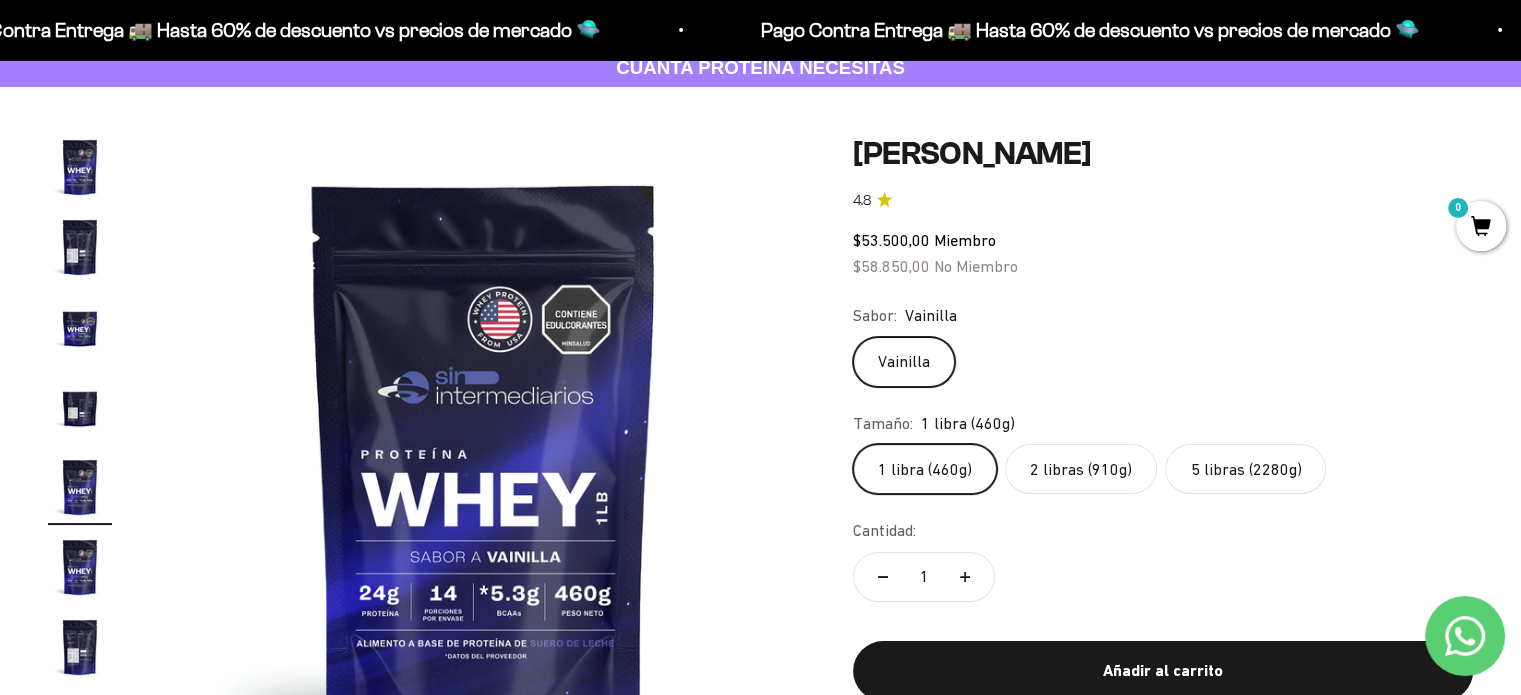 click on "5 libras (2280g)" 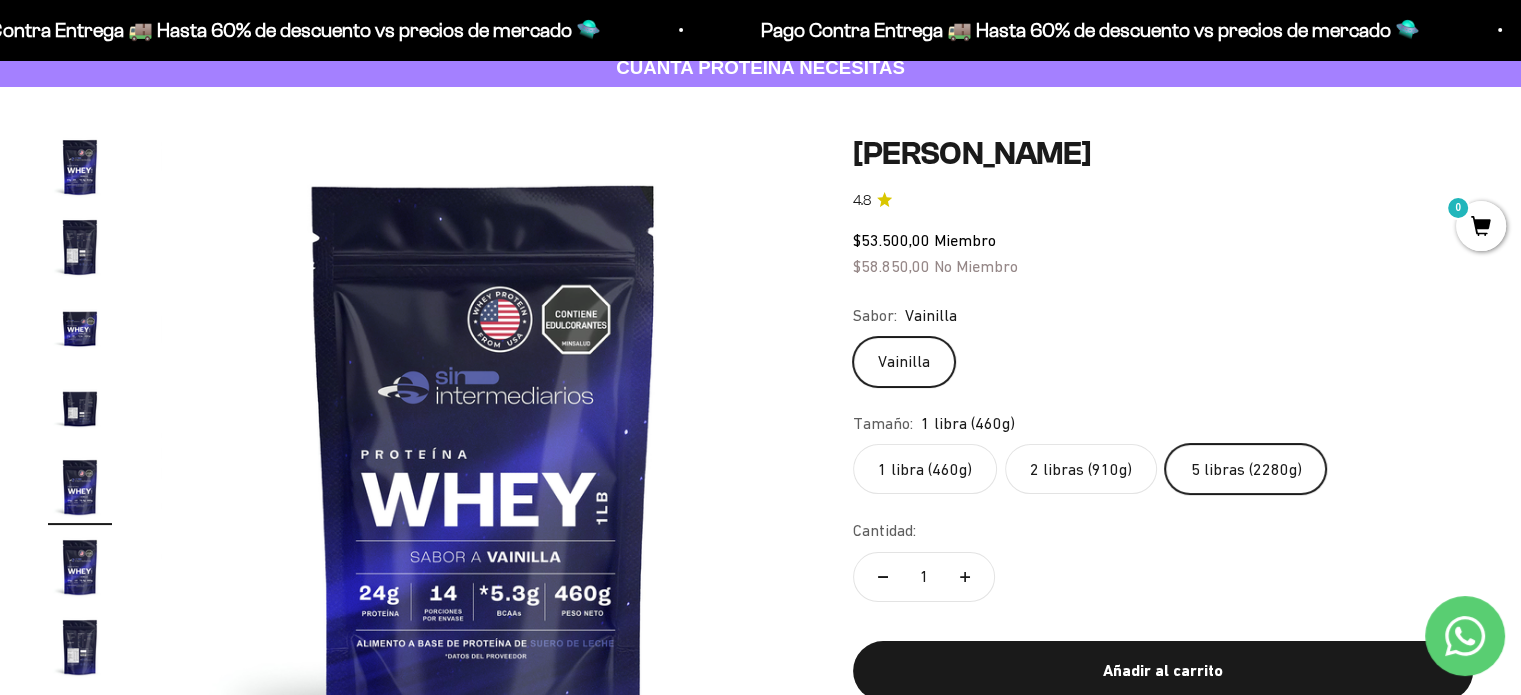 scroll, scrollTop: 0, scrollLeft: 1338, axis: horizontal 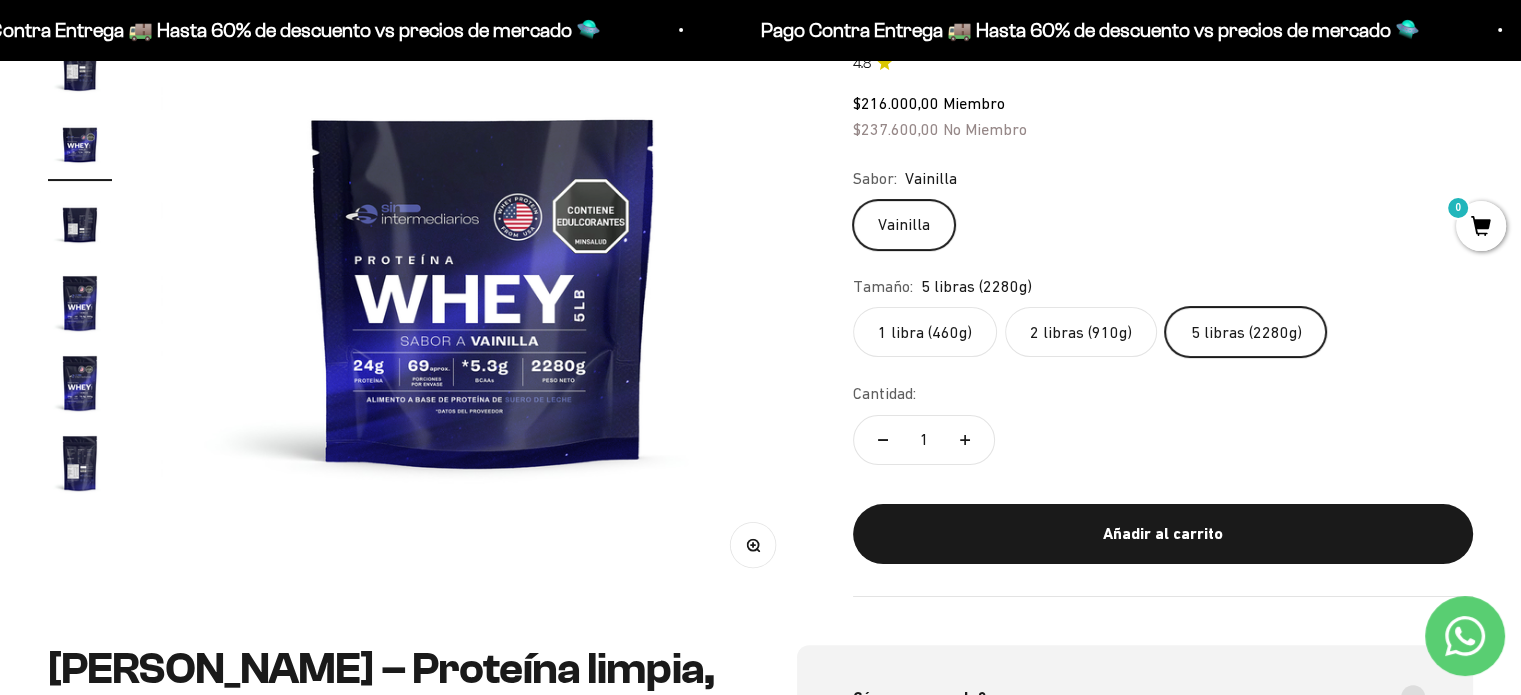 click at bounding box center [80, 463] 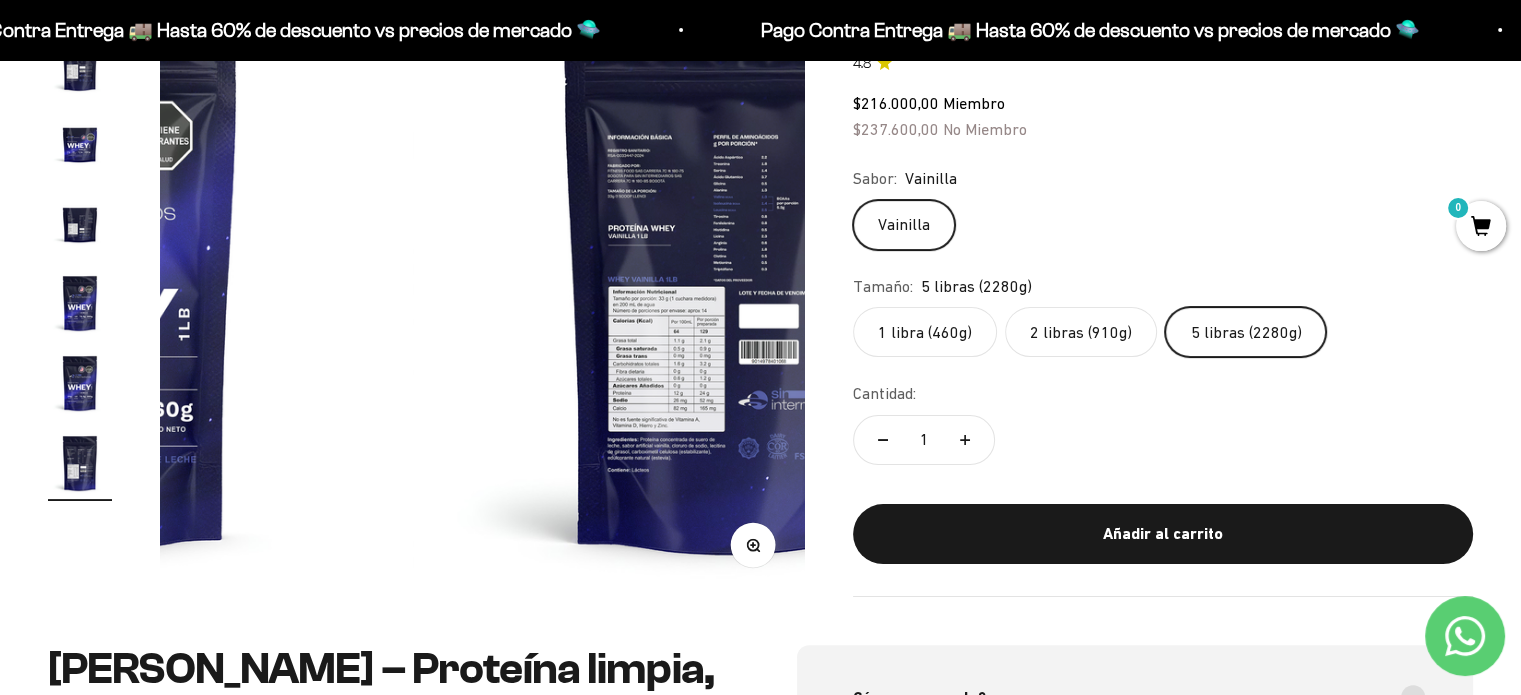 scroll, scrollTop: 0, scrollLeft: 4015, axis: horizontal 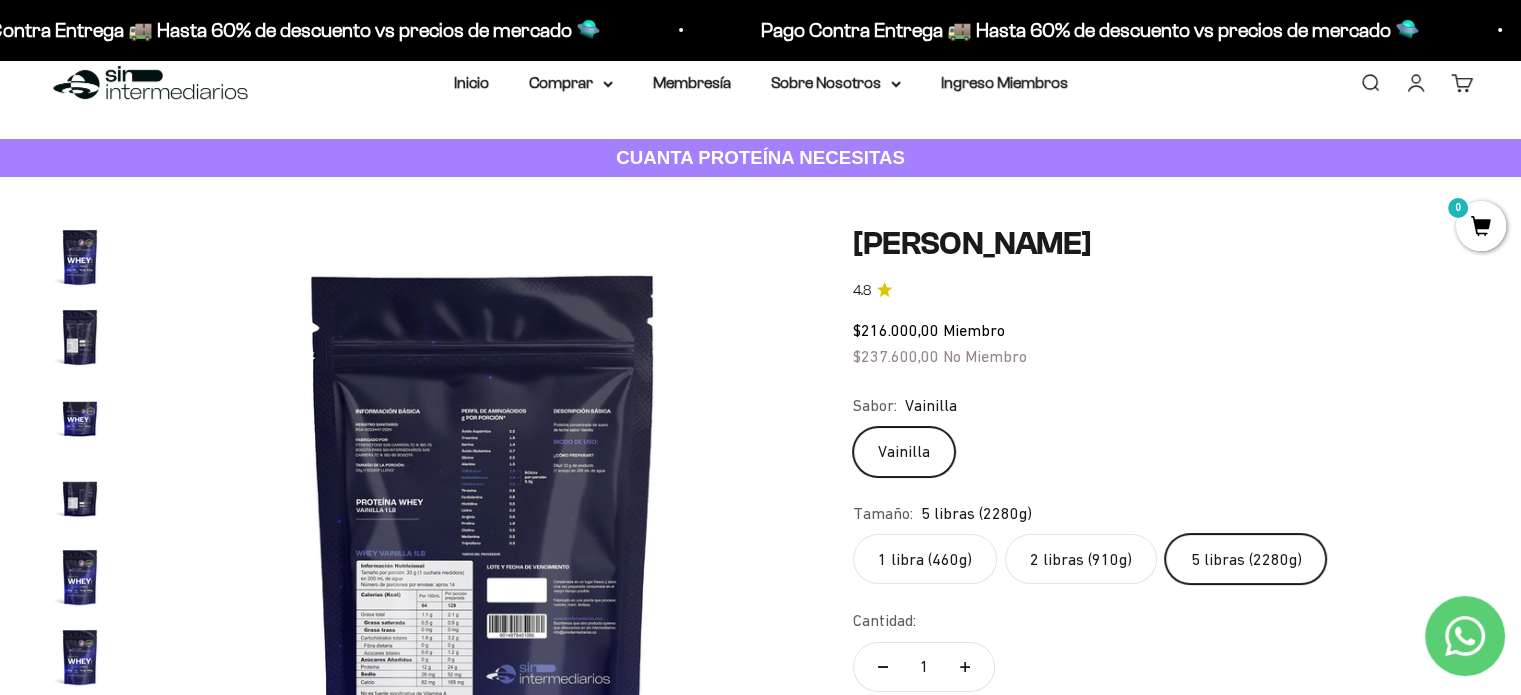 click at bounding box center (483, 547) 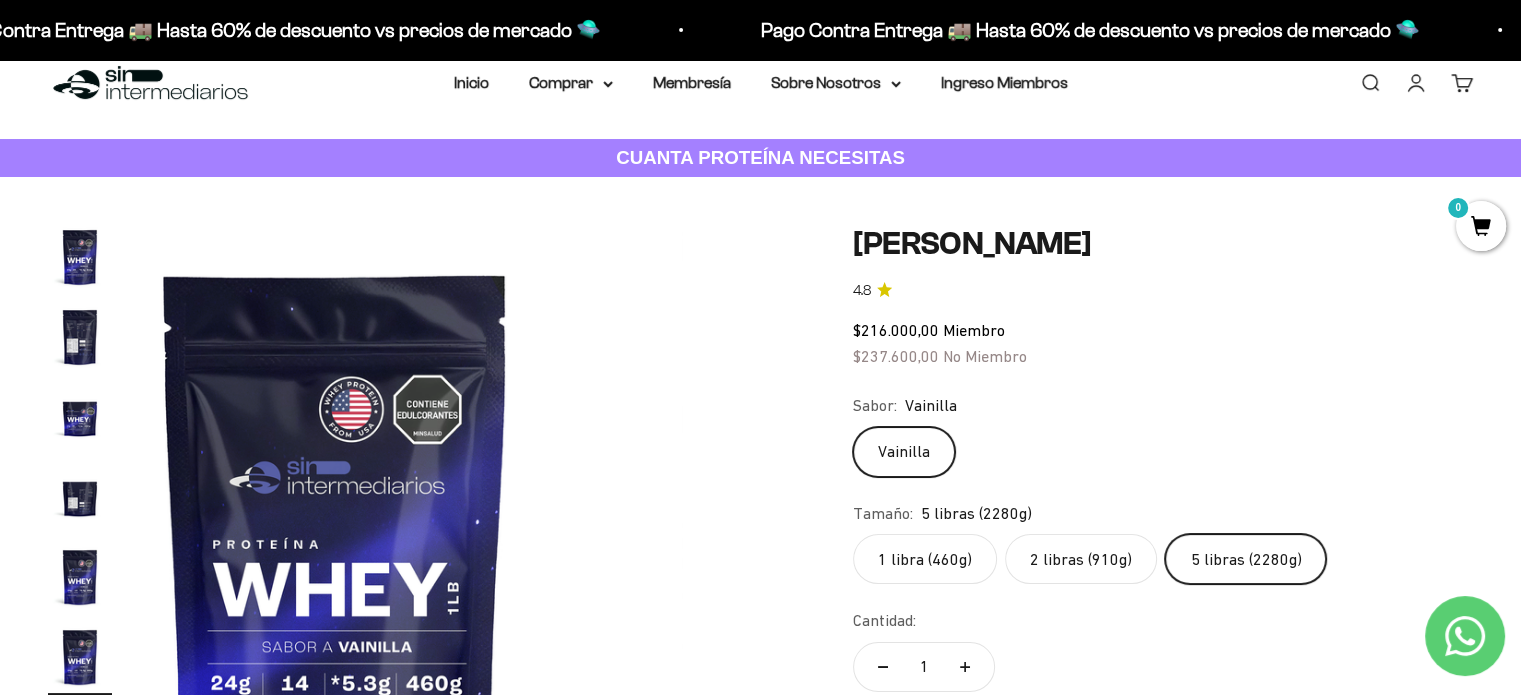 scroll, scrollTop: 0, scrollLeft: 3346, axis: horizontal 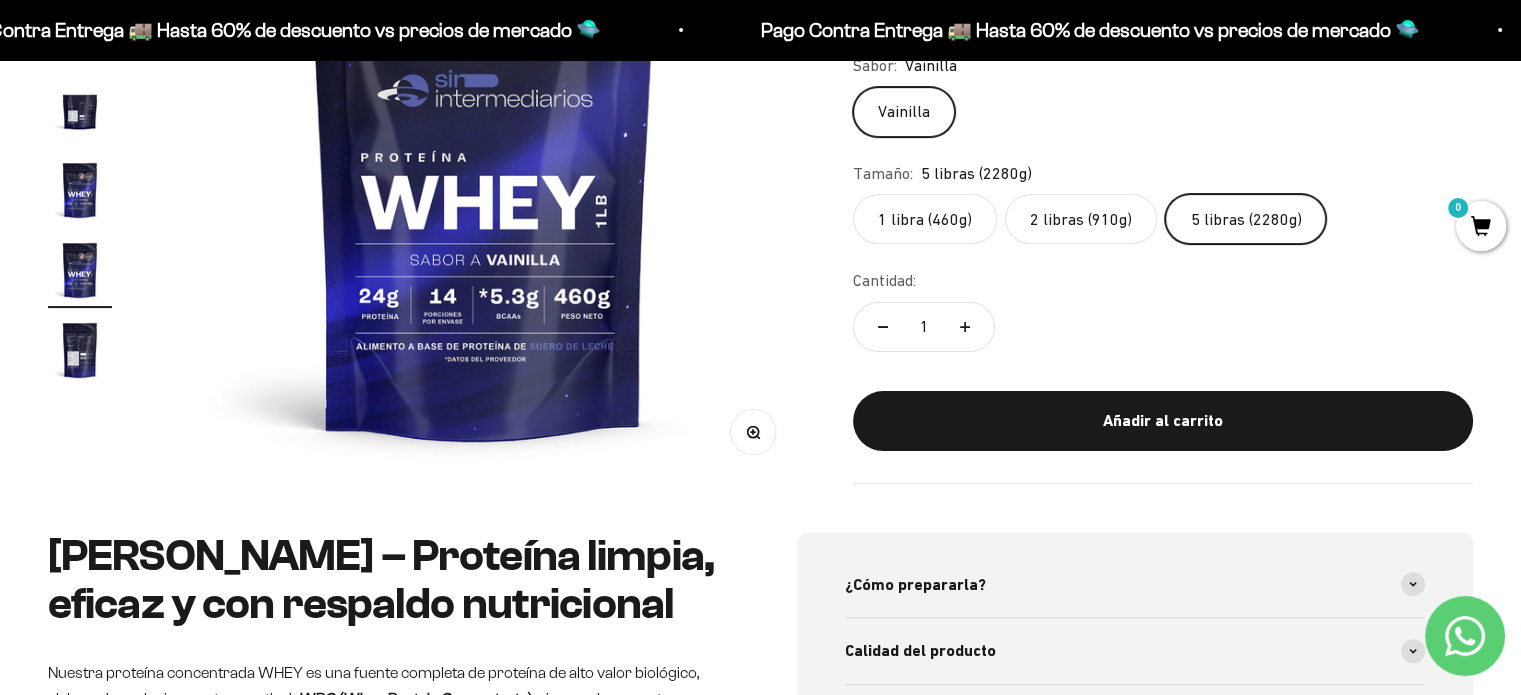 click at bounding box center (80, 270) 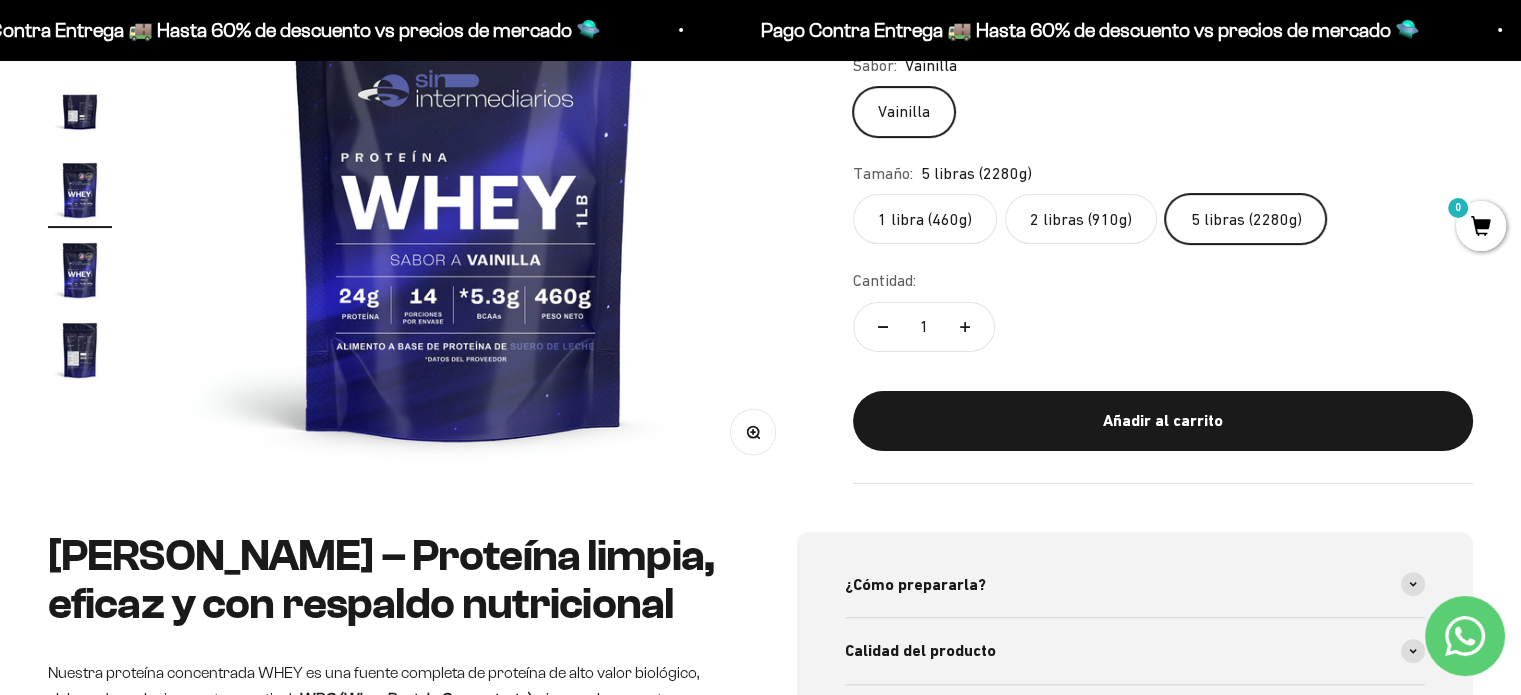 scroll, scrollTop: 0, scrollLeft: 2676, axis: horizontal 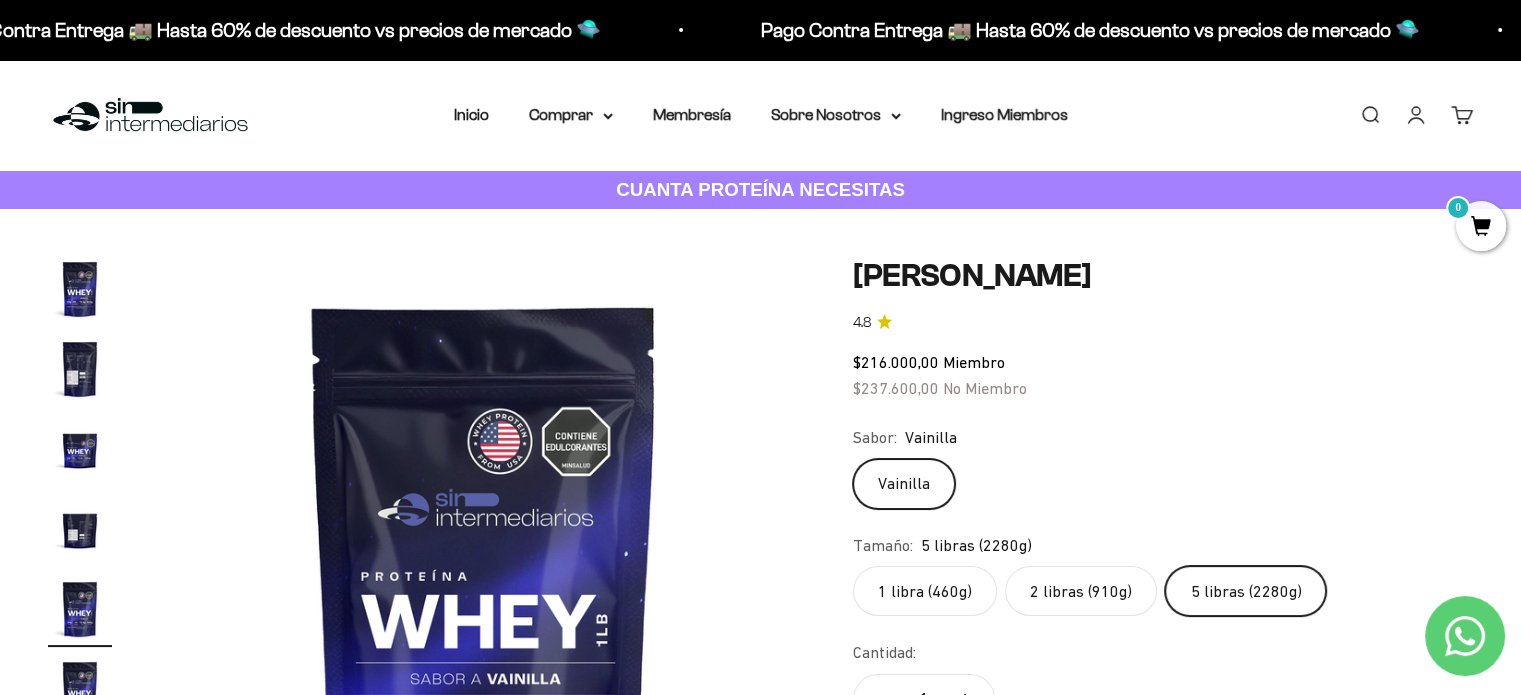 click at bounding box center (80, 369) 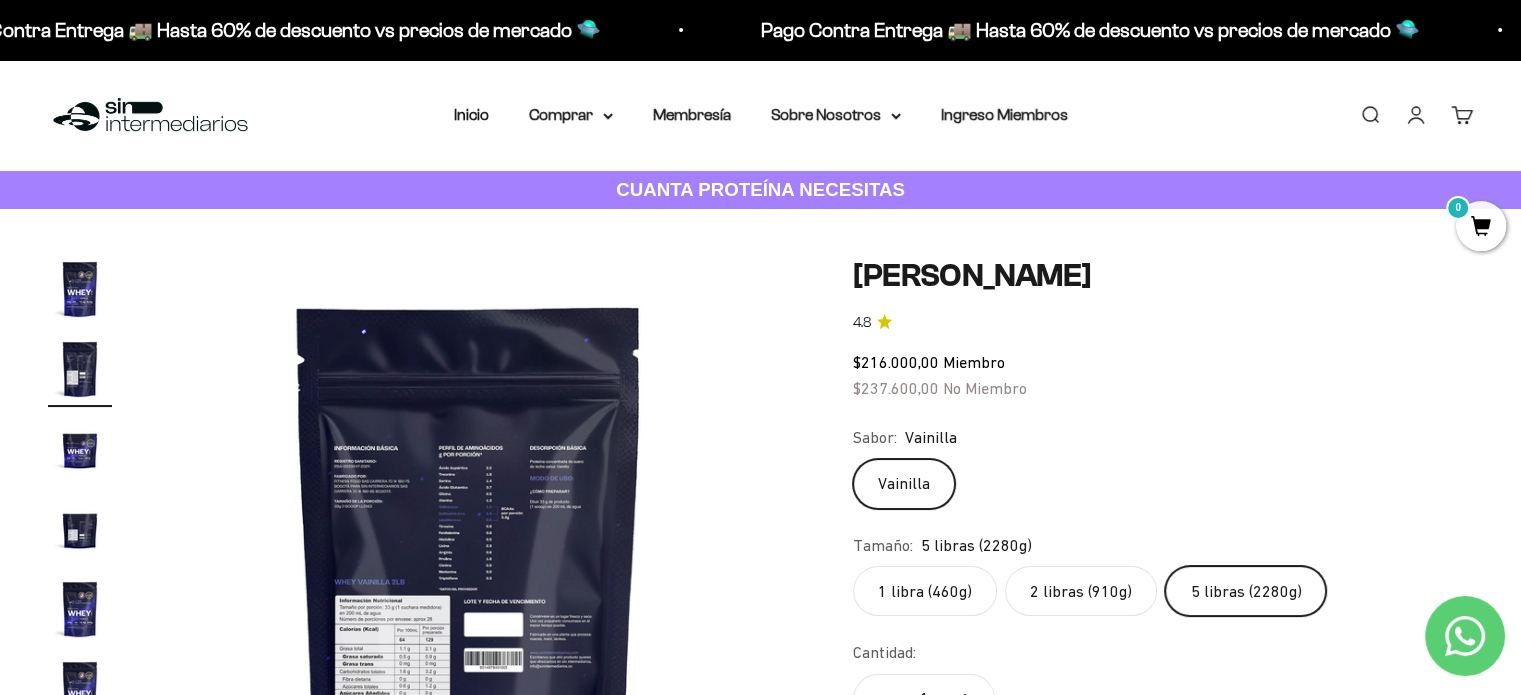 scroll, scrollTop: 0, scrollLeft: 669, axis: horizontal 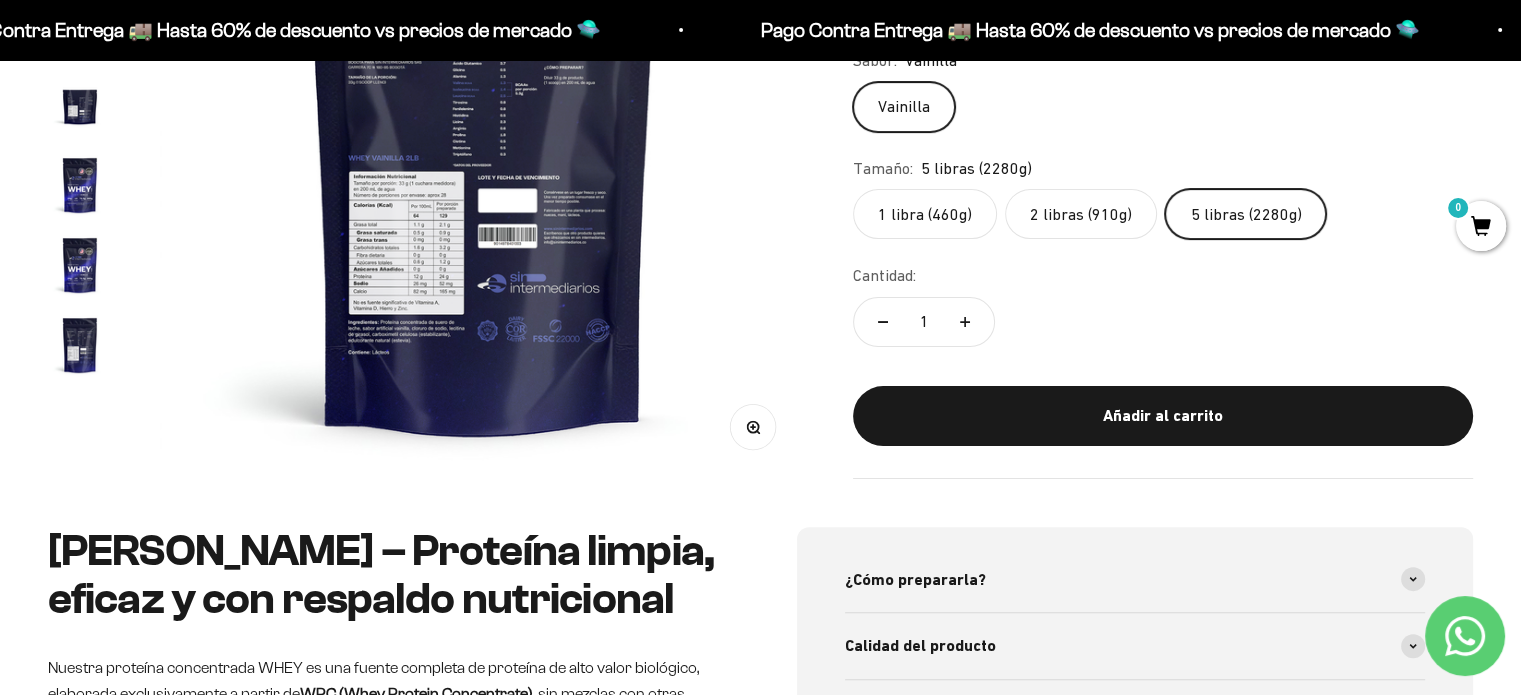 click 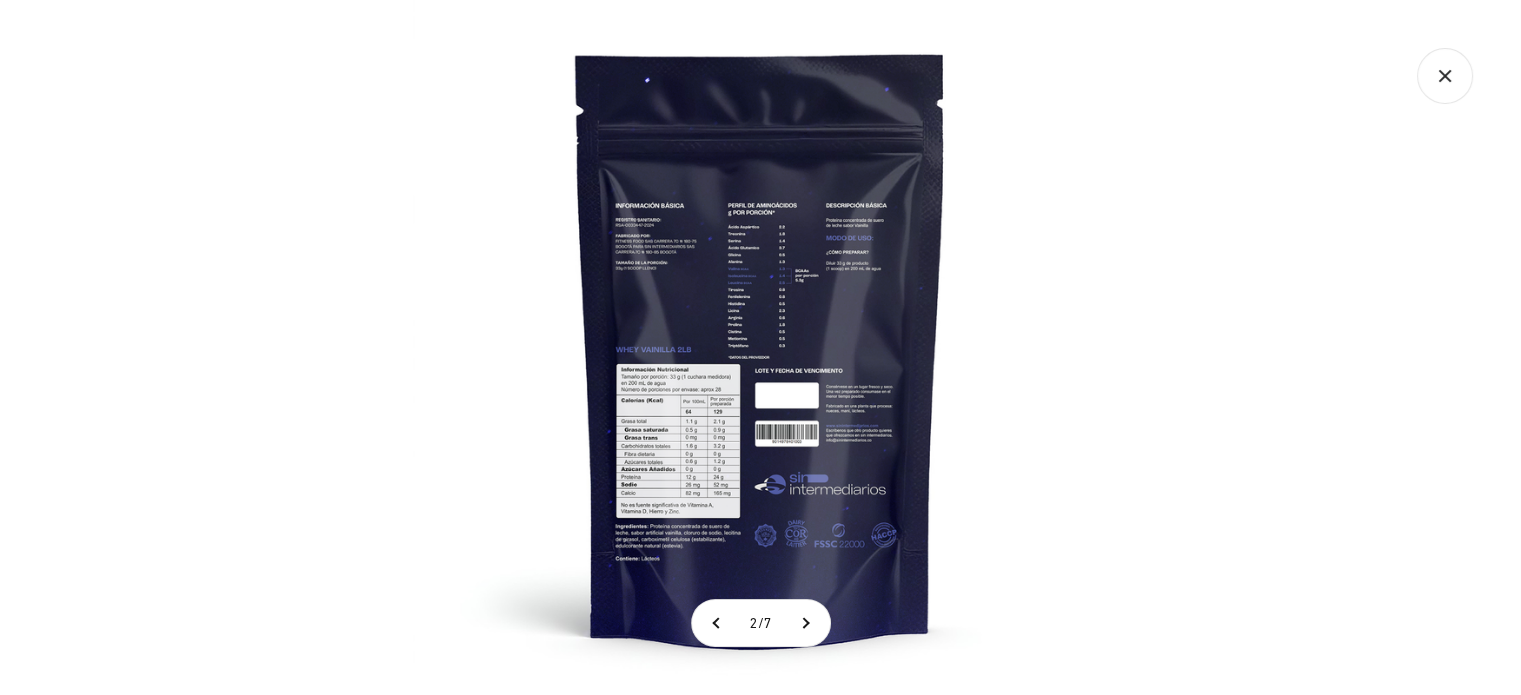 click at bounding box center (760, 347) 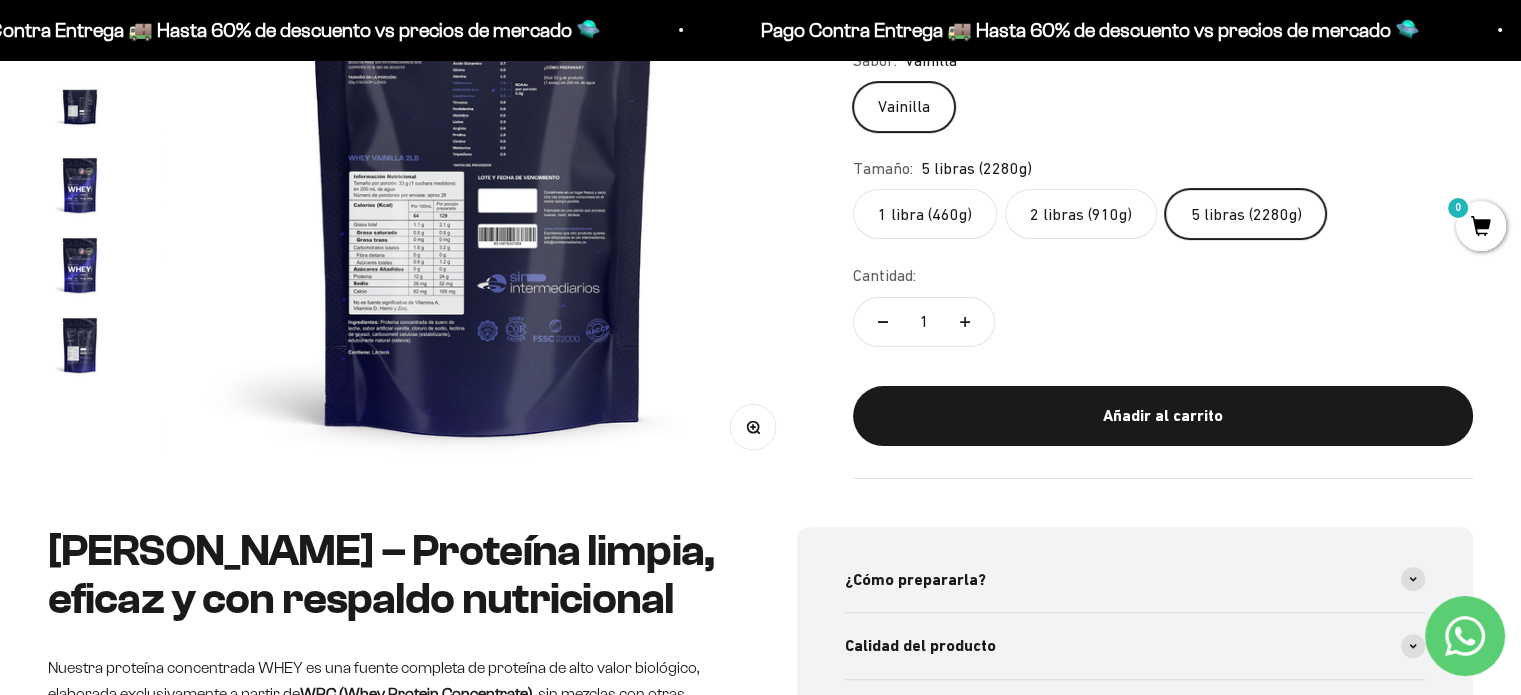 type 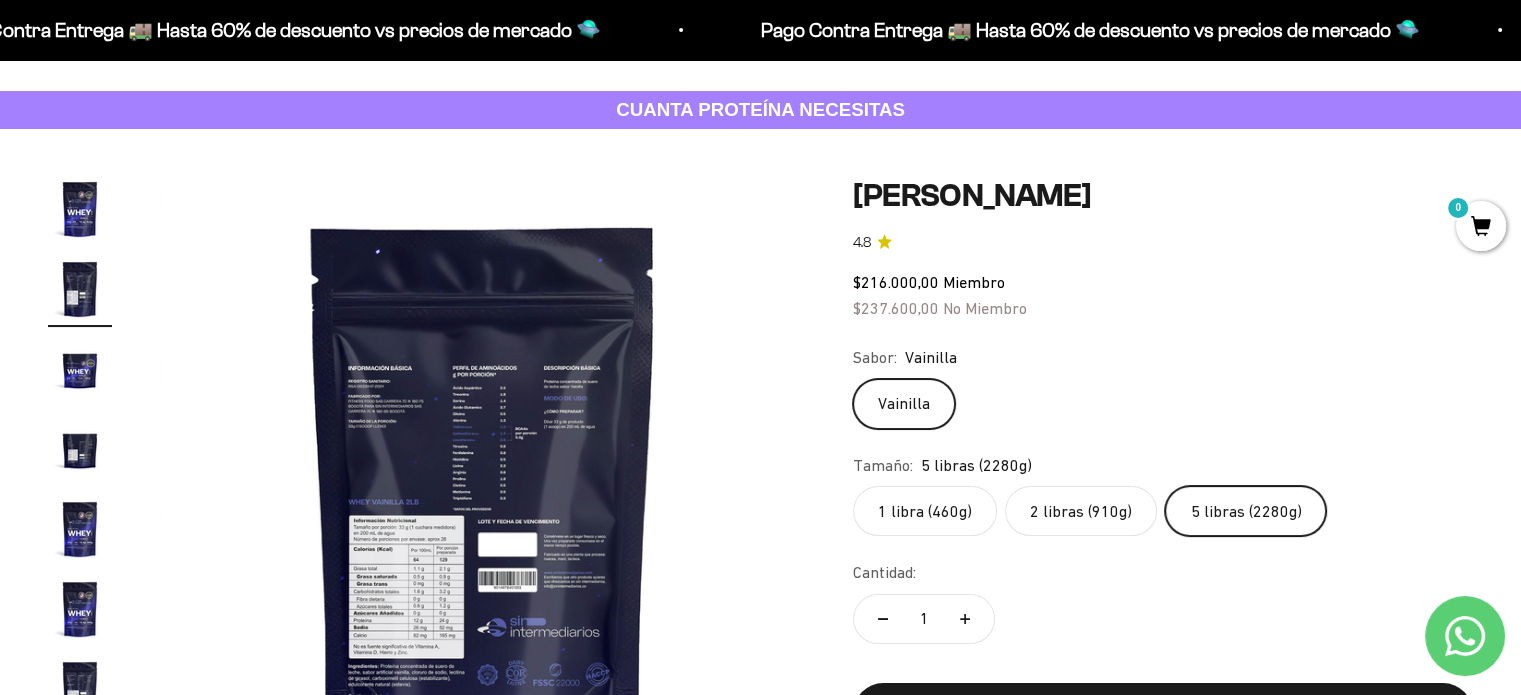 scroll, scrollTop: 192, scrollLeft: 0, axis: vertical 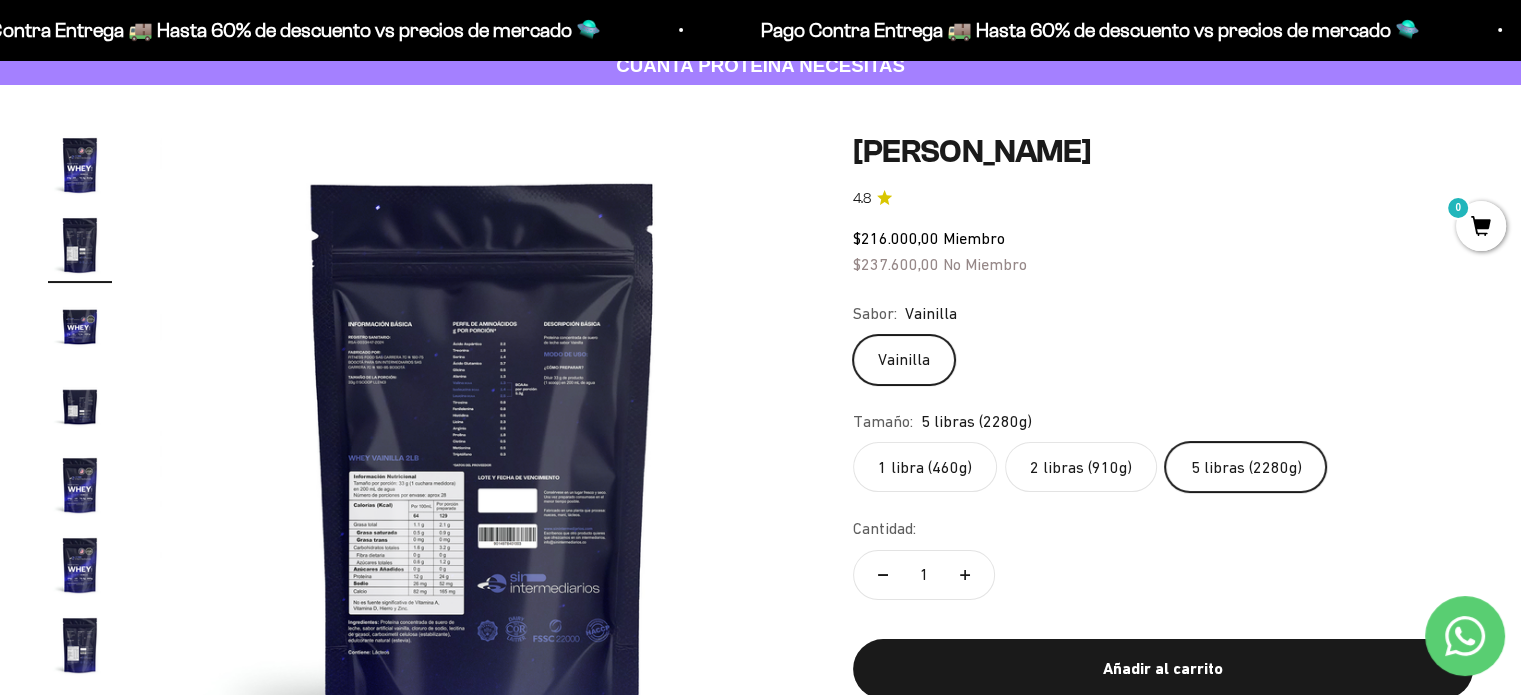 click on "2 libras (910g)" 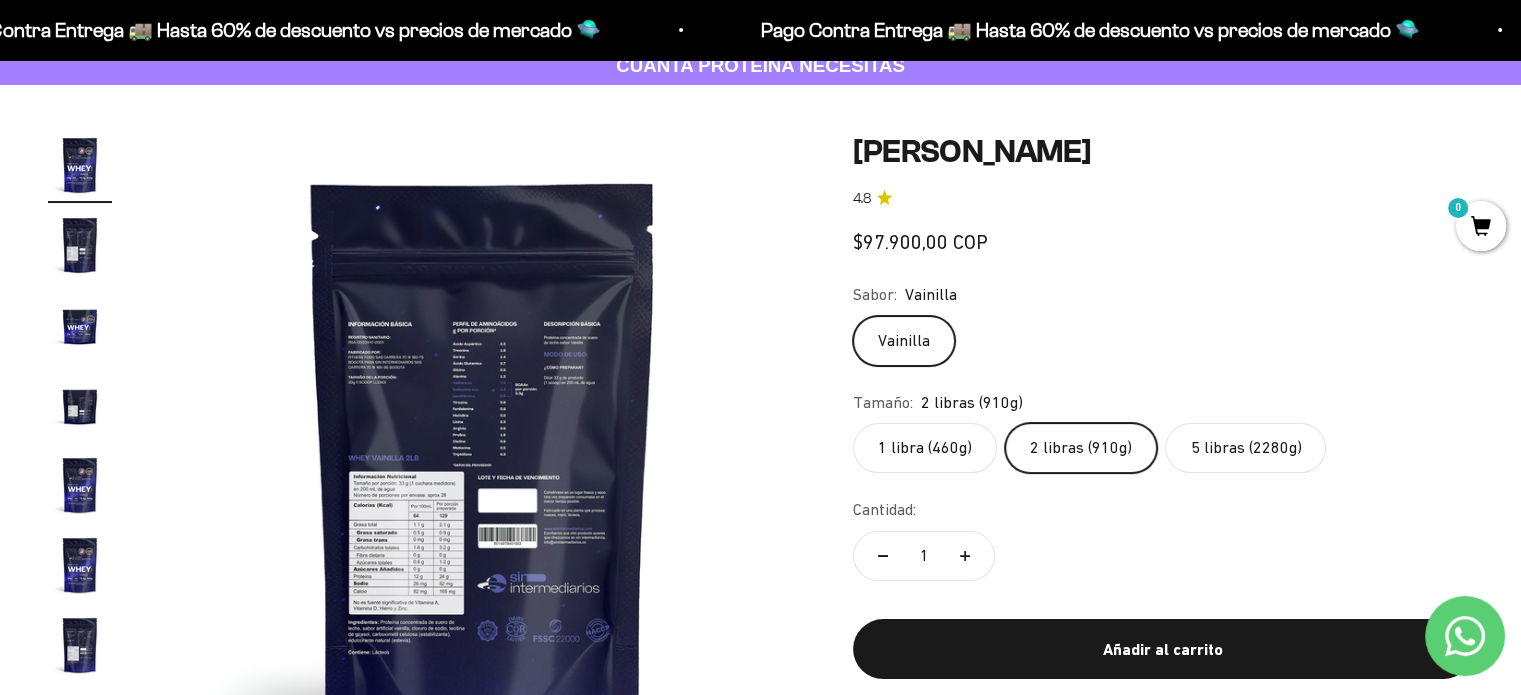 scroll, scrollTop: 0, scrollLeft: 0, axis: both 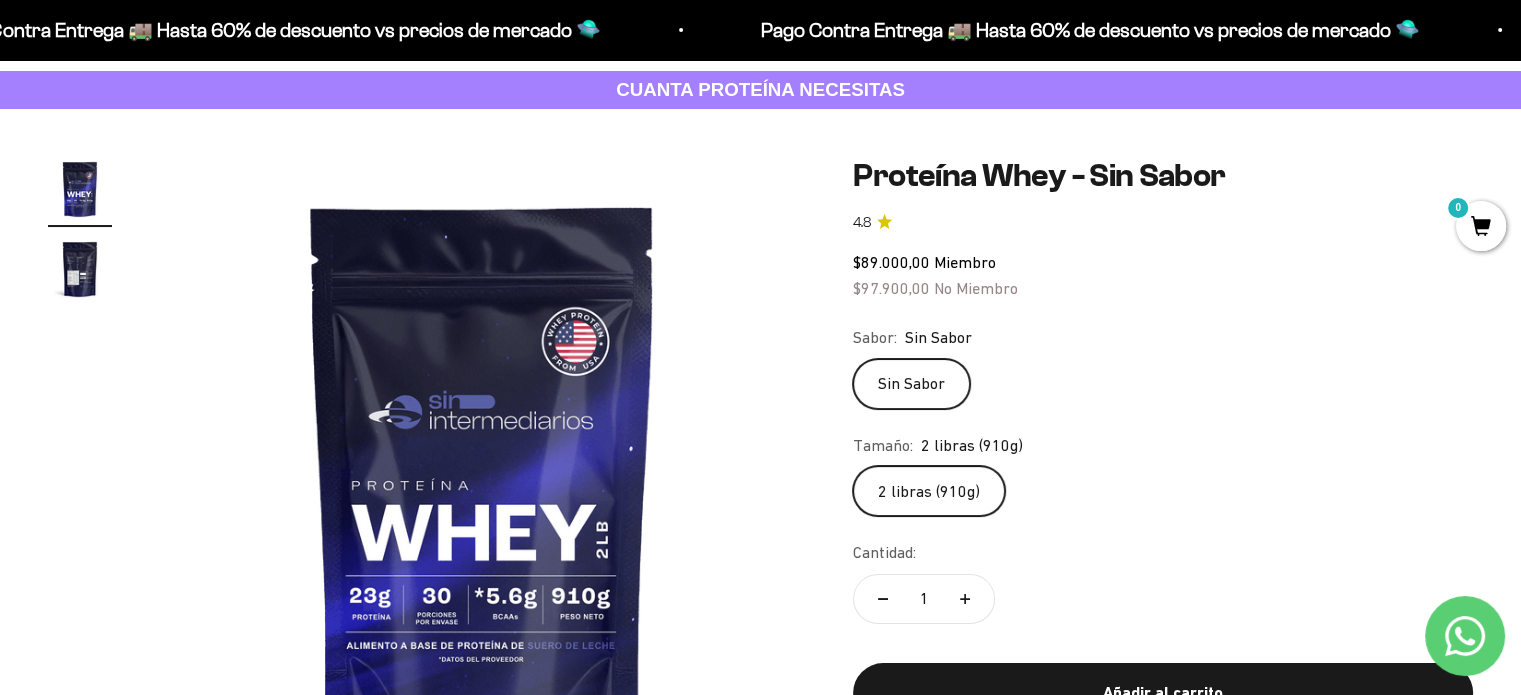 click on "2 libras (910g)" 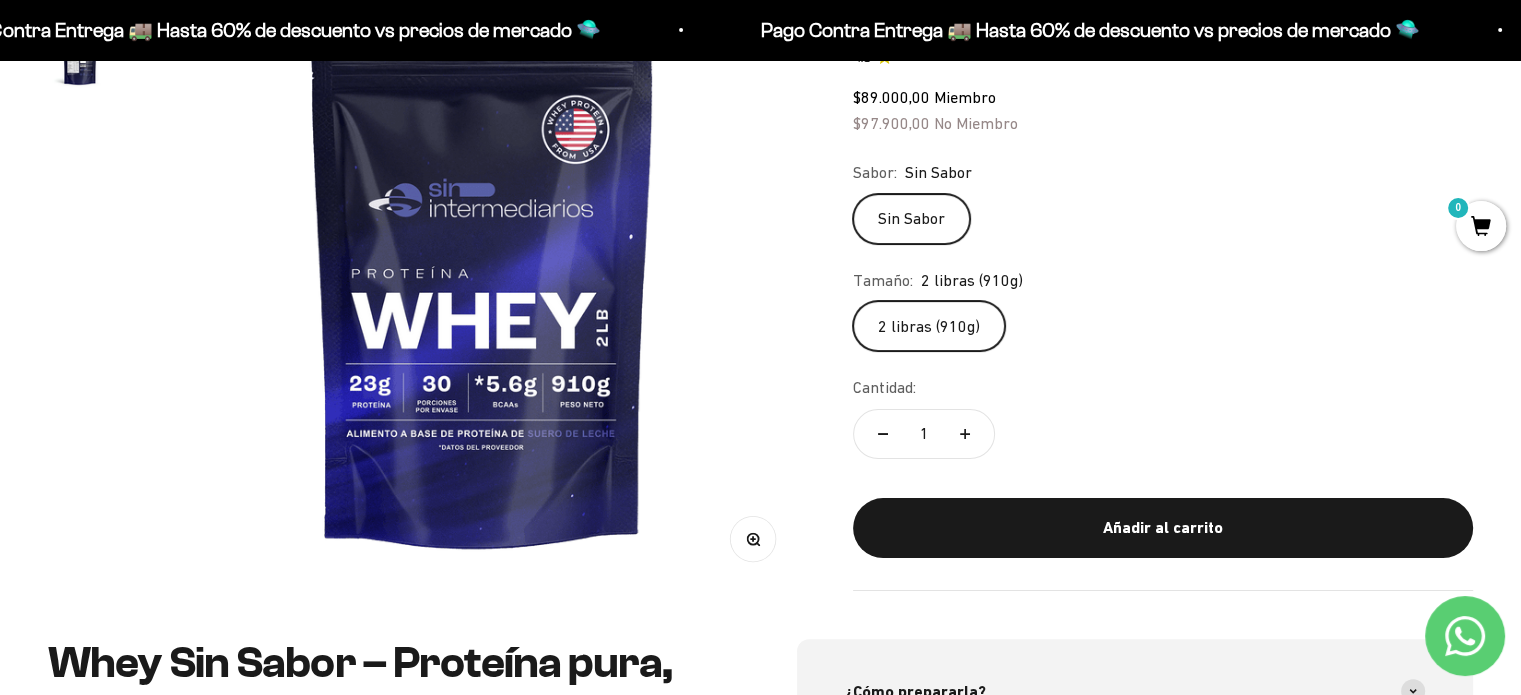 scroll, scrollTop: 312, scrollLeft: 0, axis: vertical 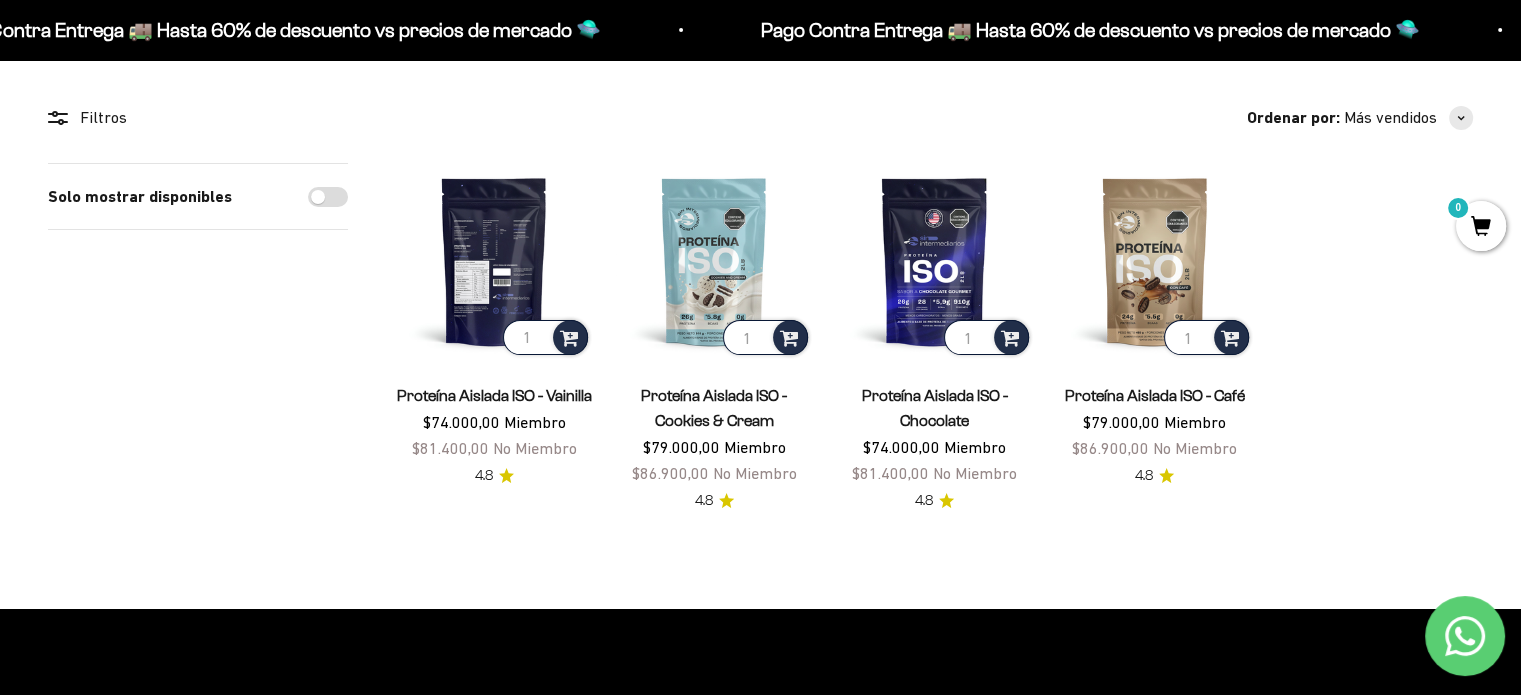 click at bounding box center (494, 261) 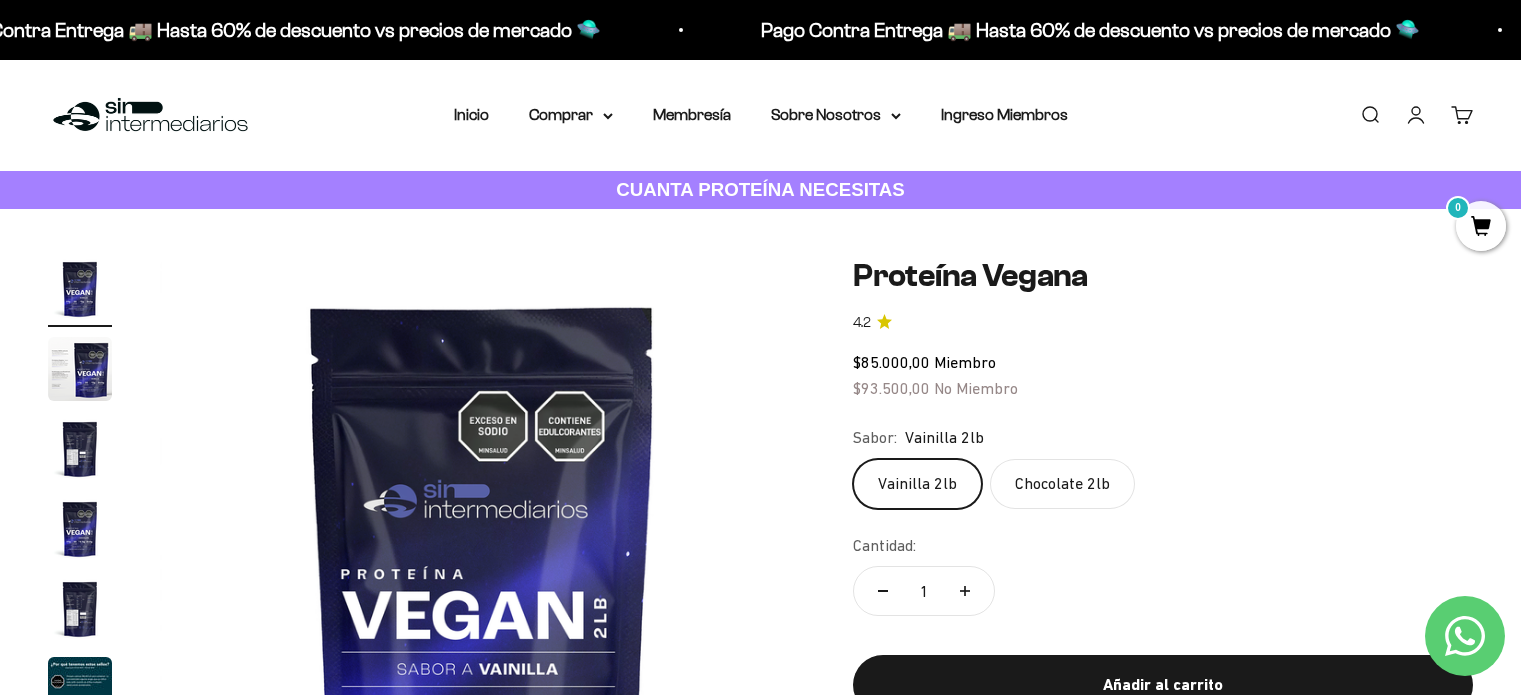 scroll, scrollTop: 0, scrollLeft: 0, axis: both 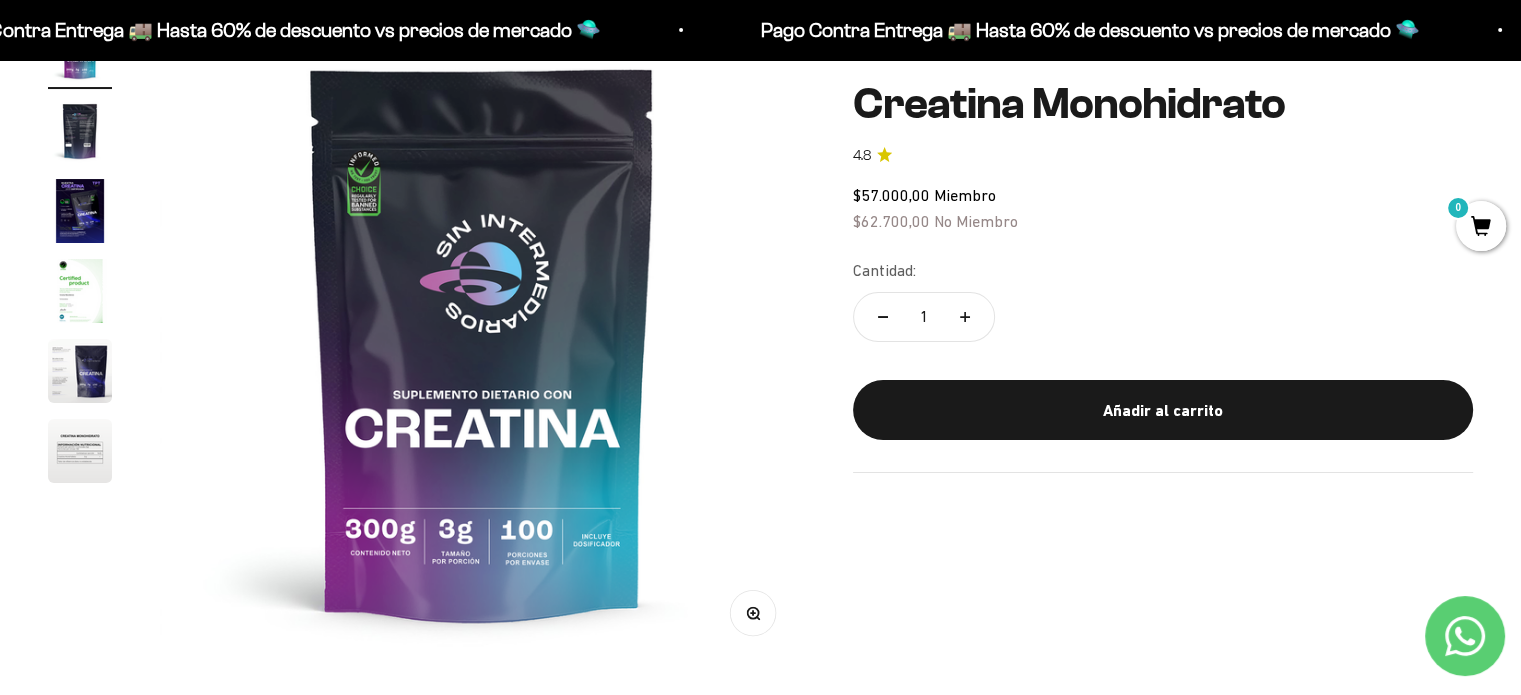 click on "Zoom
Ir al artículo 1
Ir al artículo 2
Ir al artículo 3
Ir al artículo 4
Ir al artículo 5
Ir al artículo 6
Creatina Monohidrato 4.8
$57.000,00   Miembro $62.700,00   No Miembro
Cantidad:
1
Añadir al carrito" at bounding box center (760, 341) 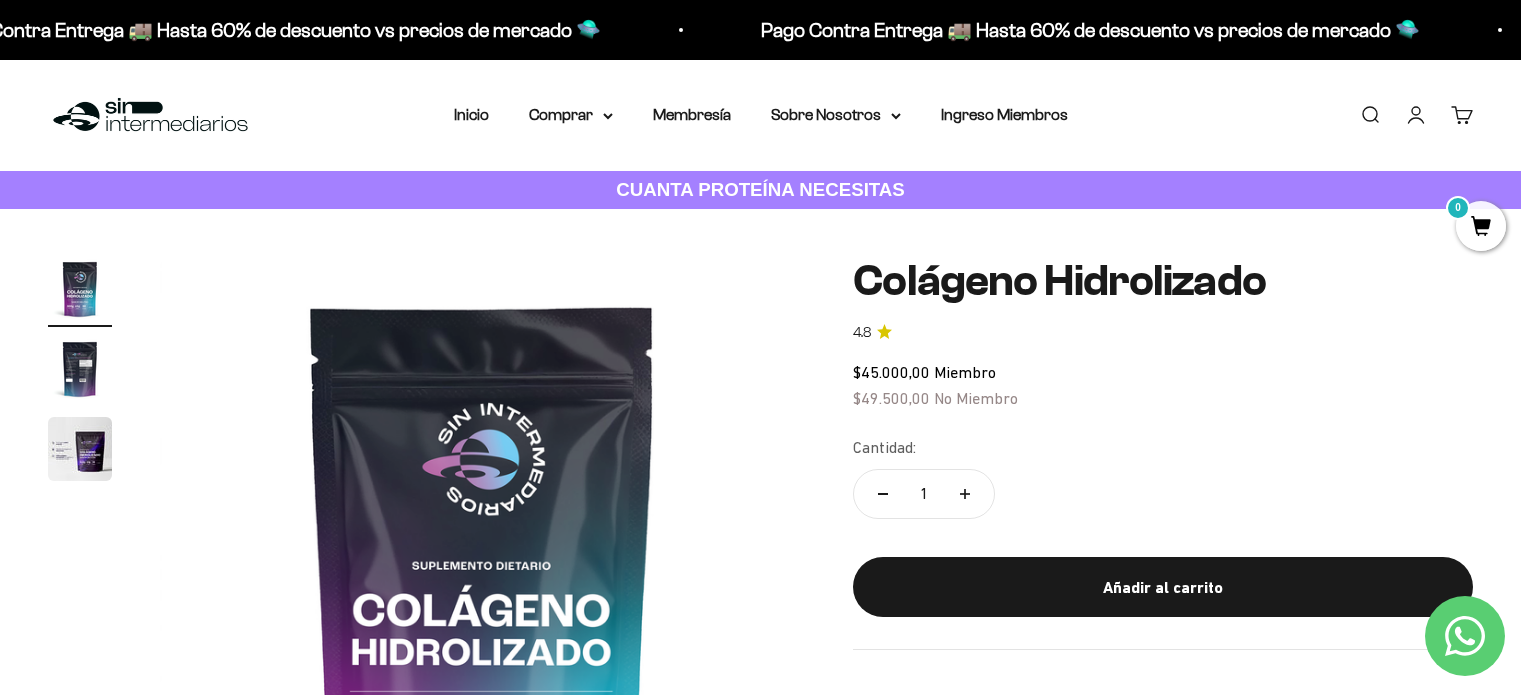 scroll, scrollTop: 0, scrollLeft: 0, axis: both 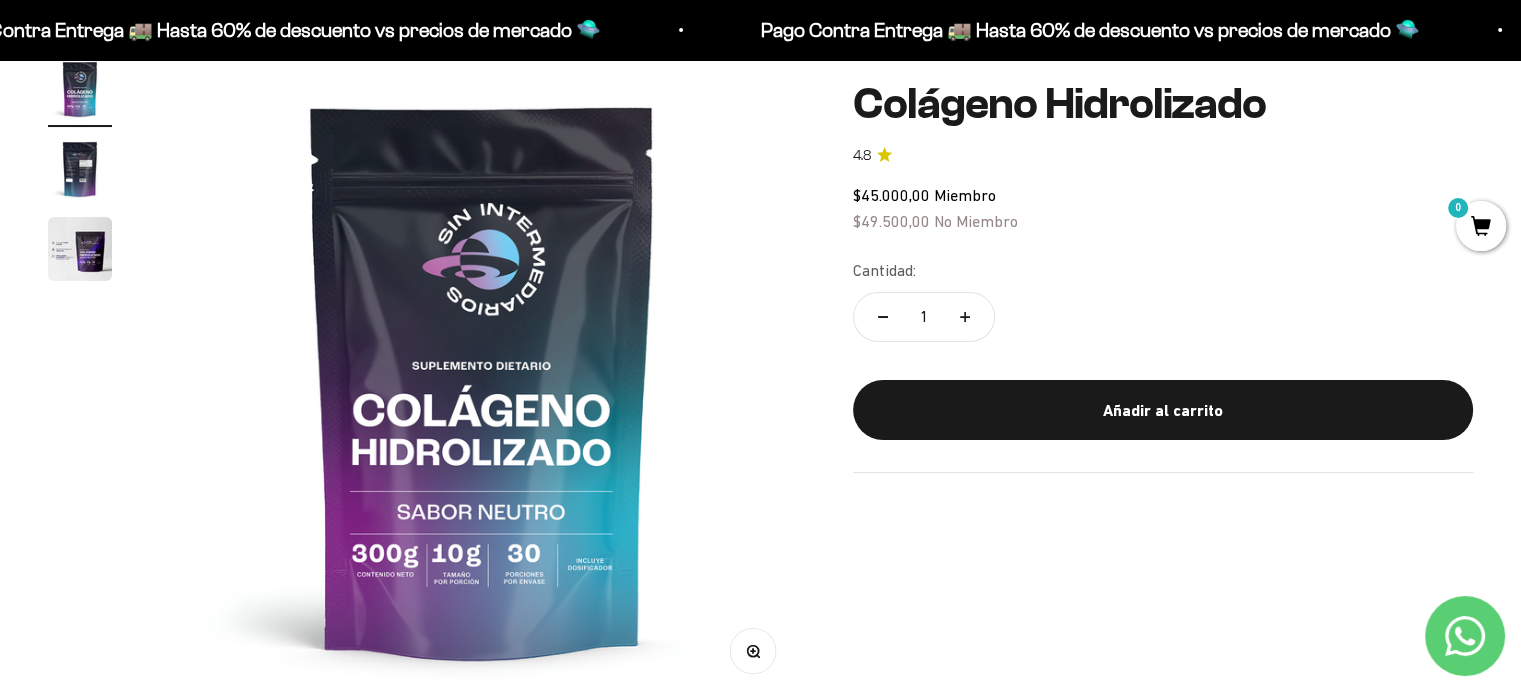 click at bounding box center (80, 169) 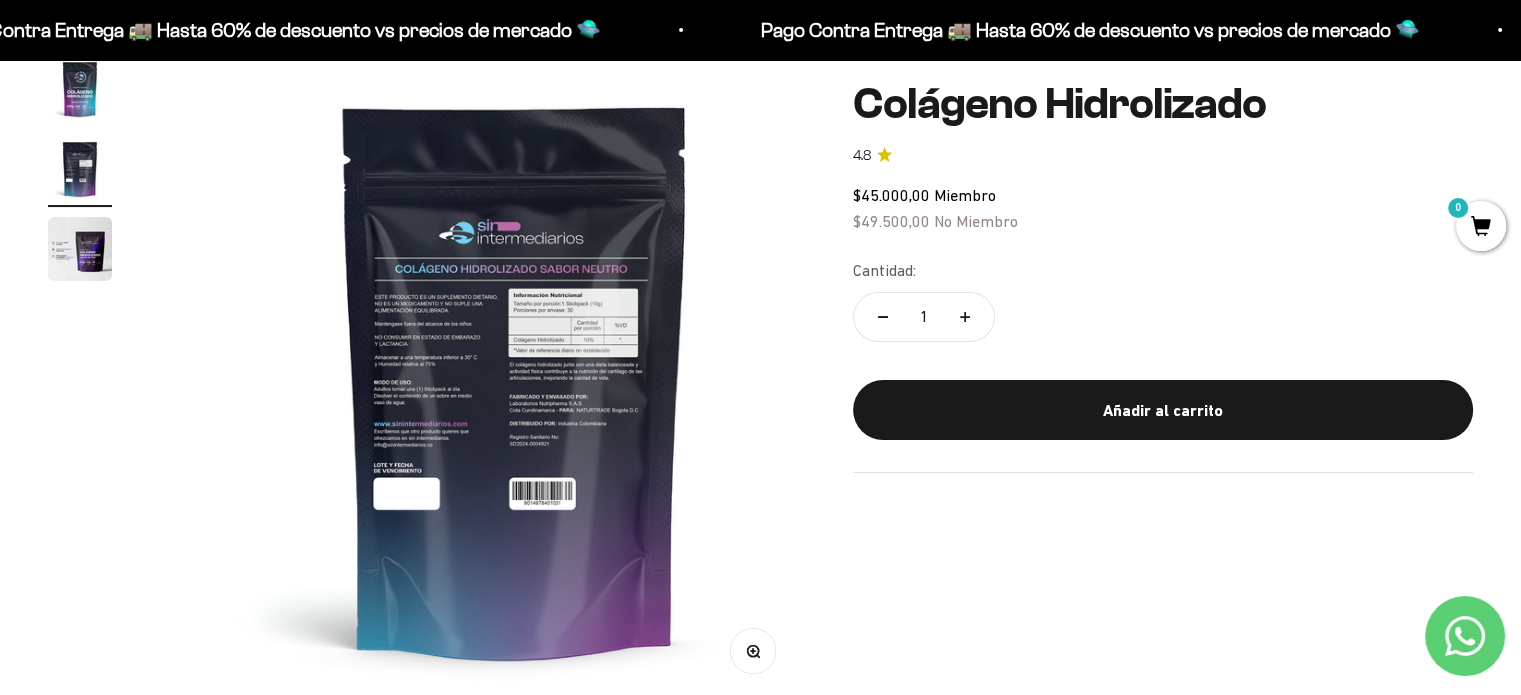 scroll, scrollTop: 0, scrollLeft: 669, axis: horizontal 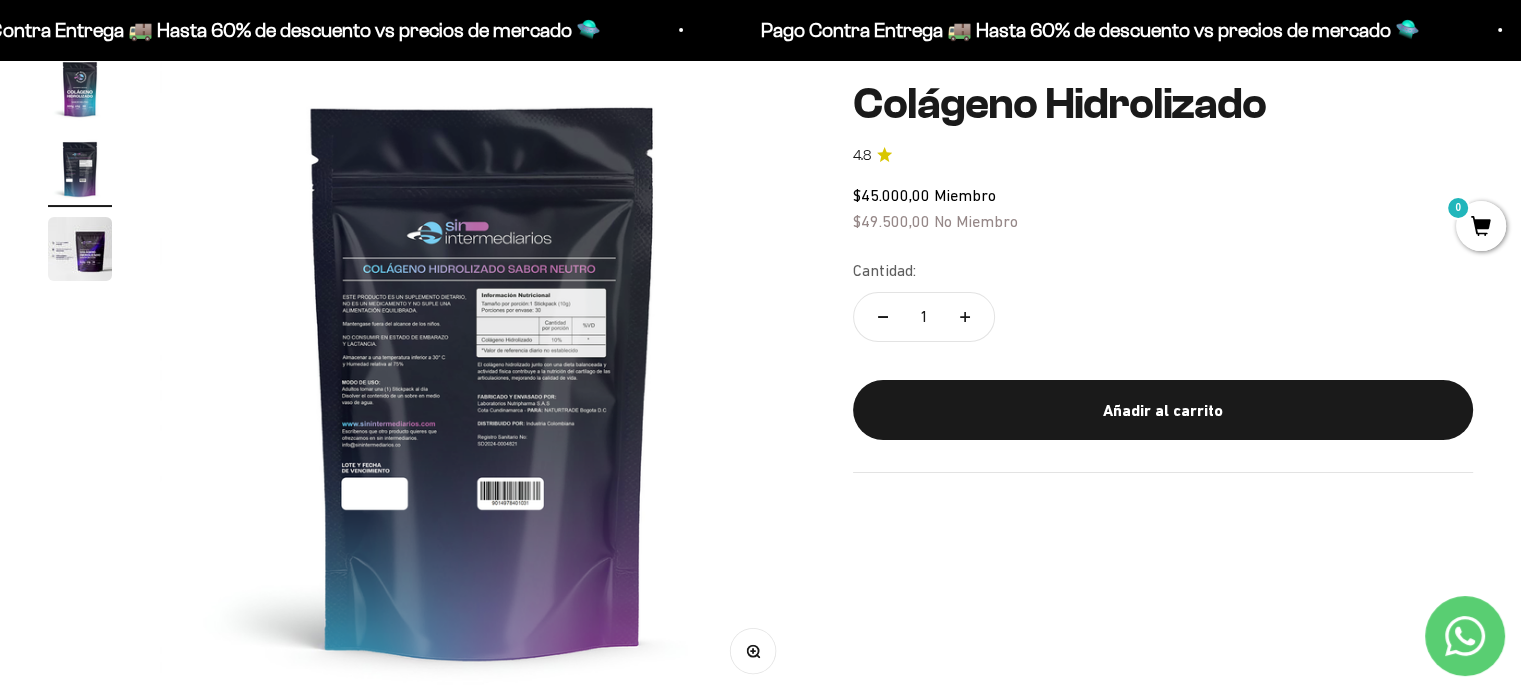 click 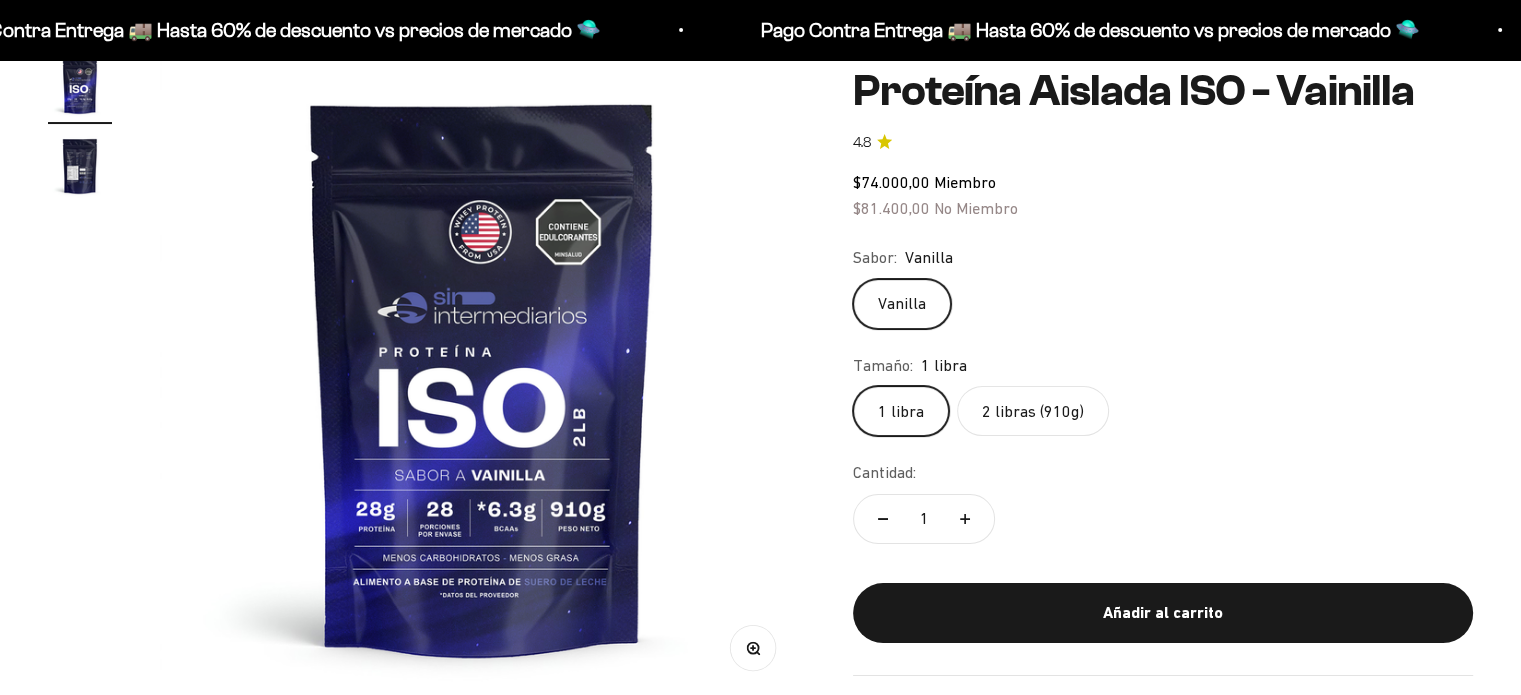 scroll, scrollTop: 204, scrollLeft: 0, axis: vertical 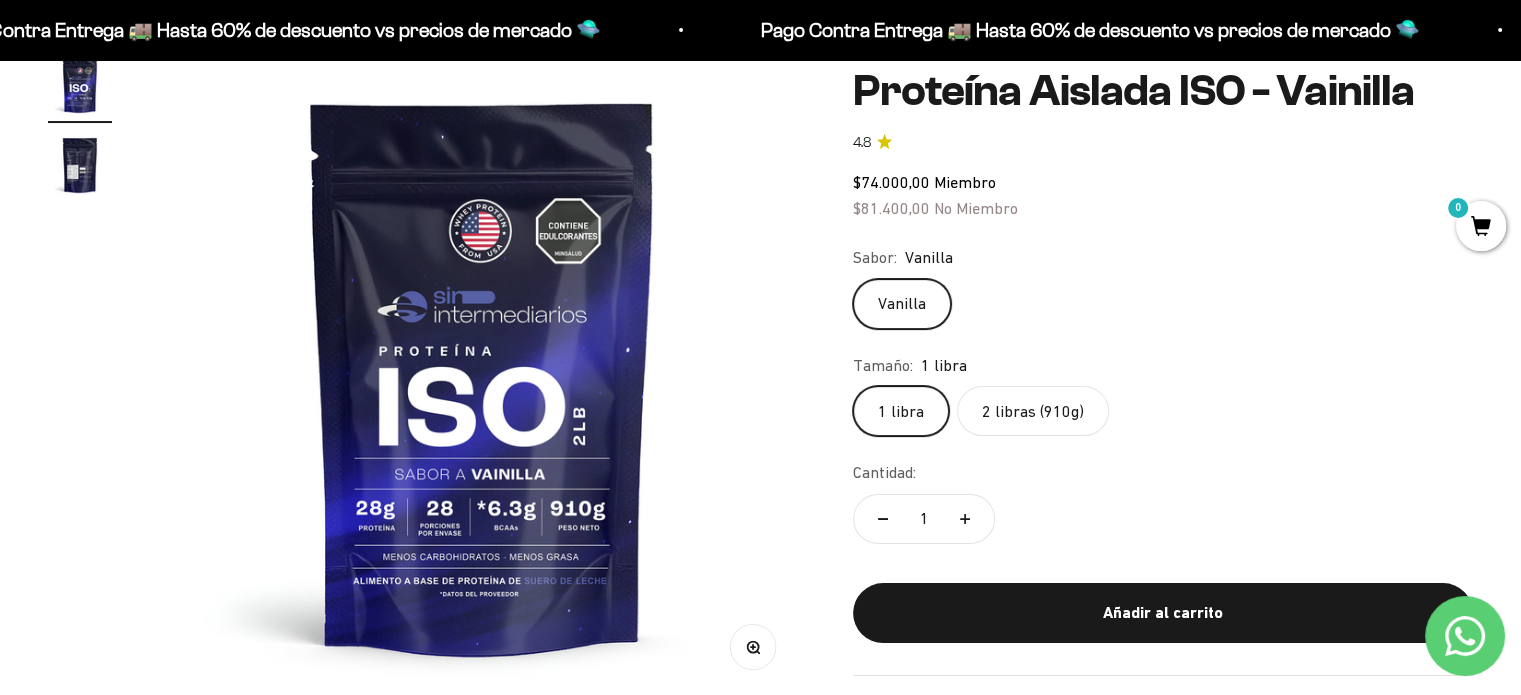 click on "2 libras (910g)" 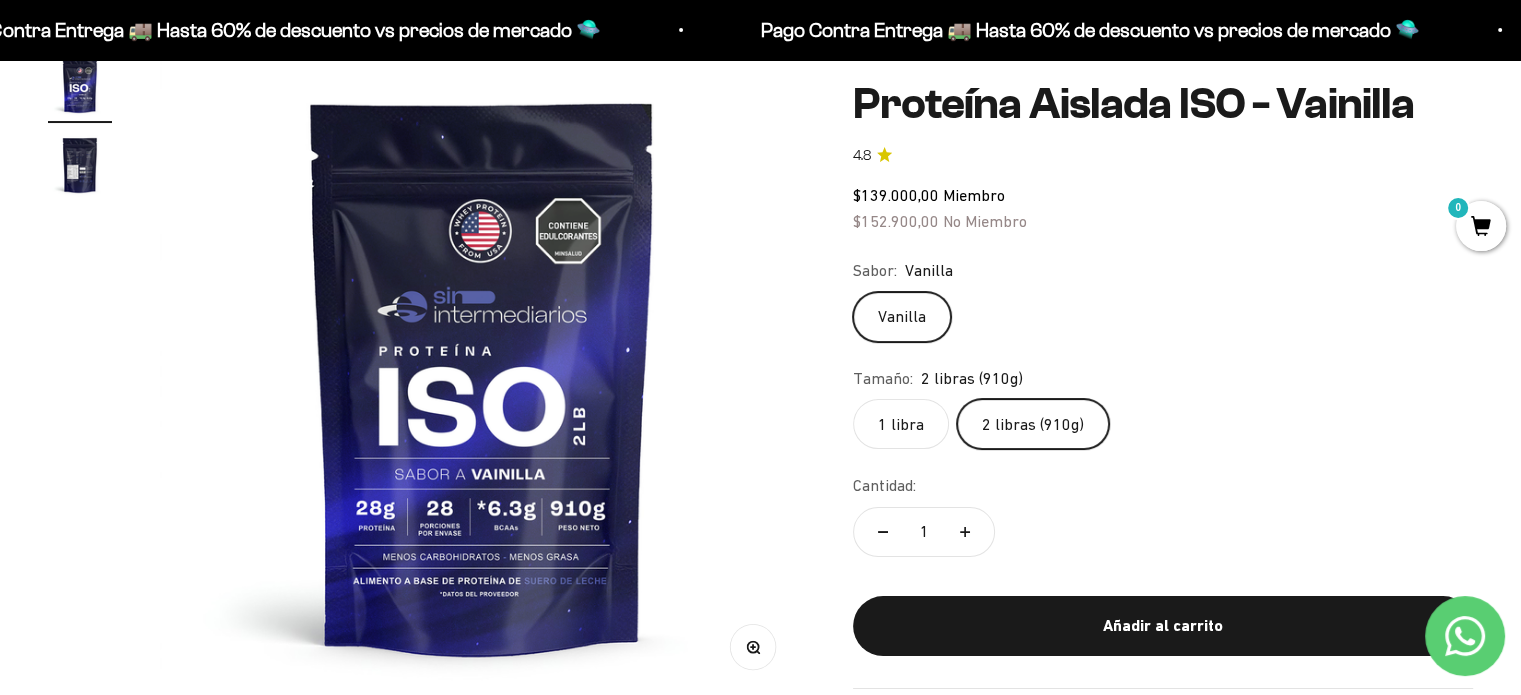 click on "Sabor:
Vanilla" 